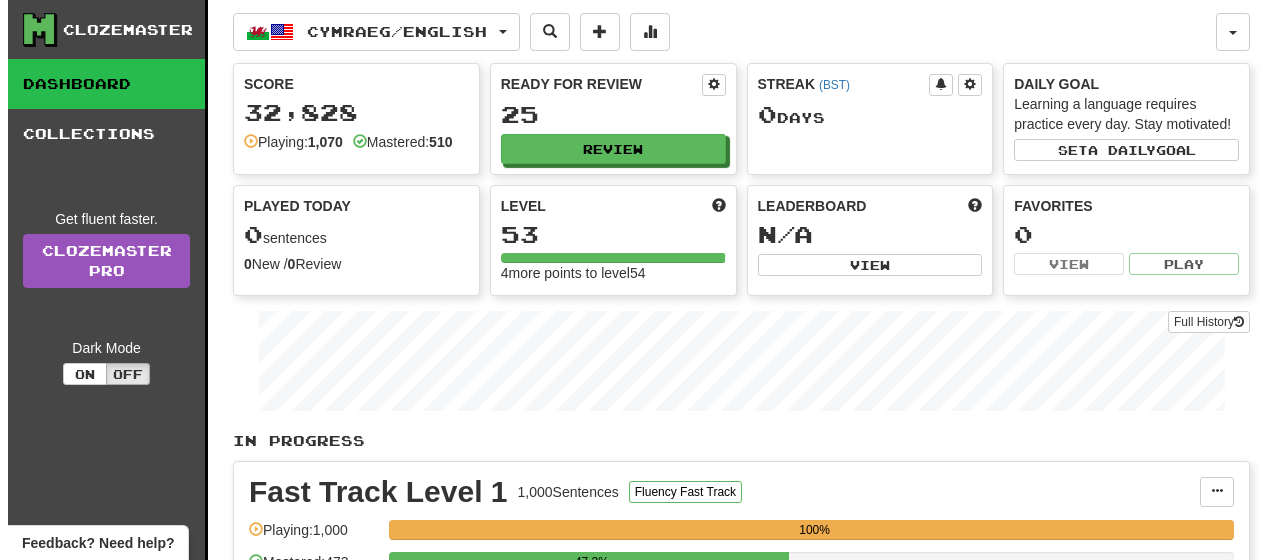 scroll, scrollTop: 0, scrollLeft: 0, axis: both 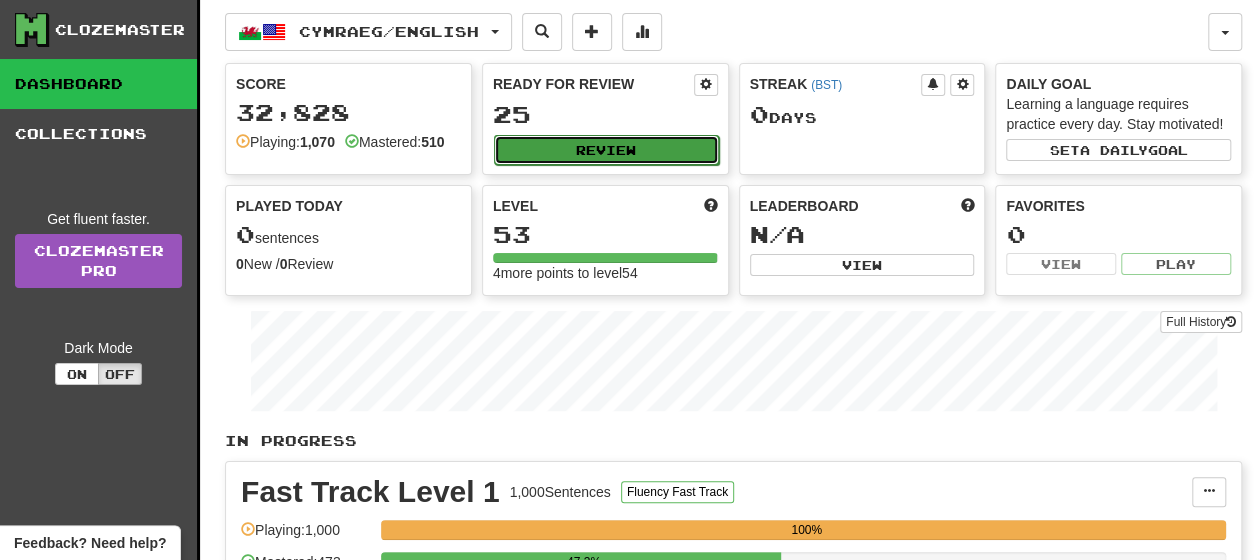click on "Review" at bounding box center [606, 150] 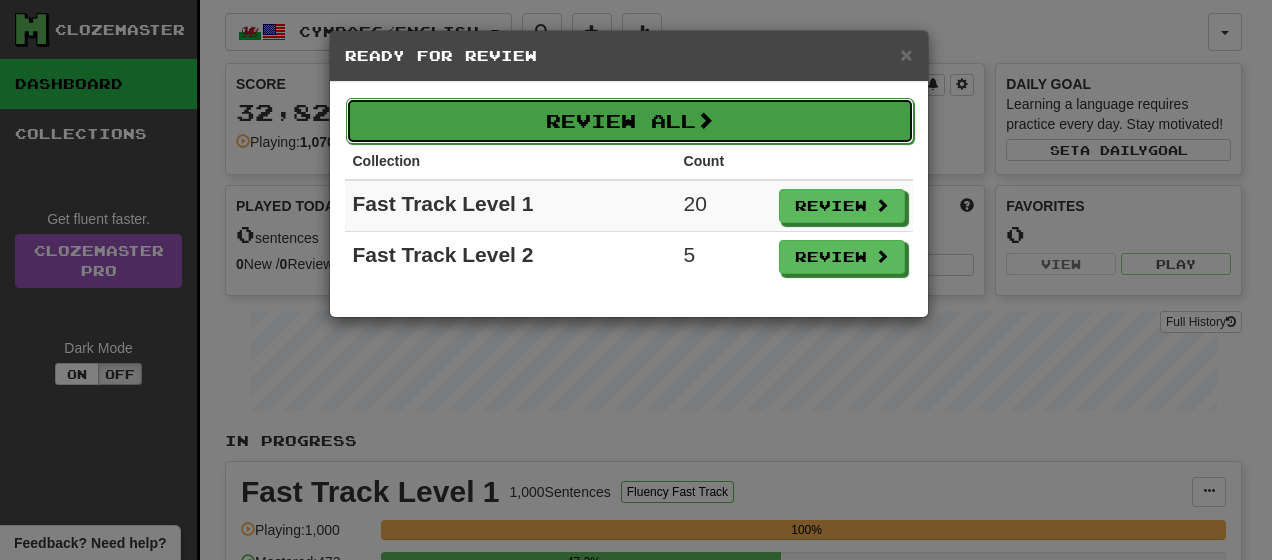 click on "Review All" at bounding box center (630, 121) 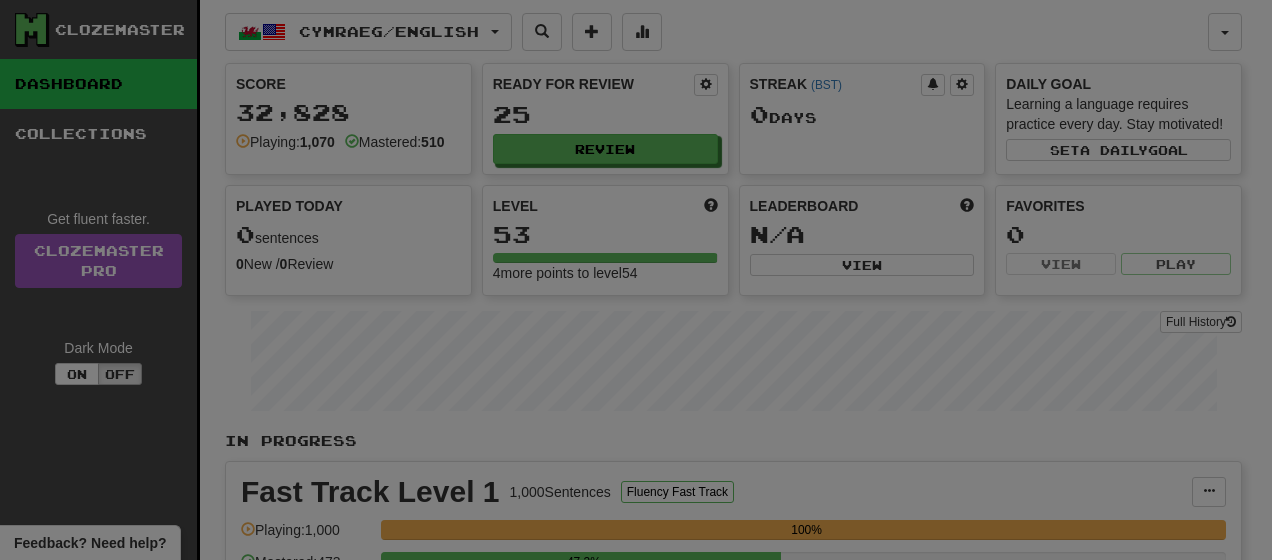 select on "**" 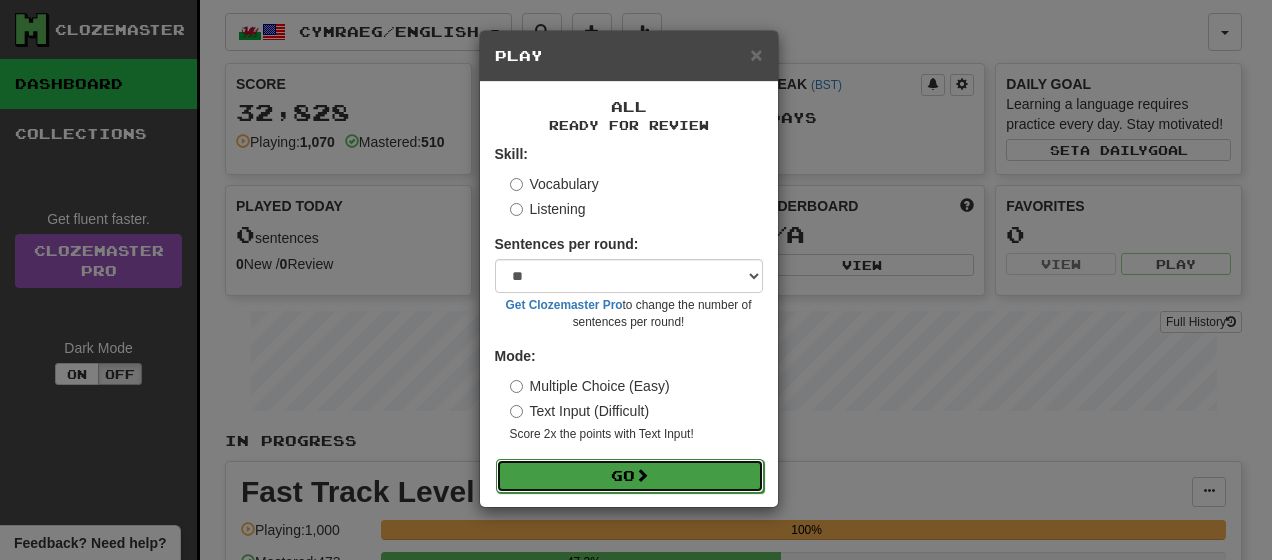 click on "Go" at bounding box center [630, 476] 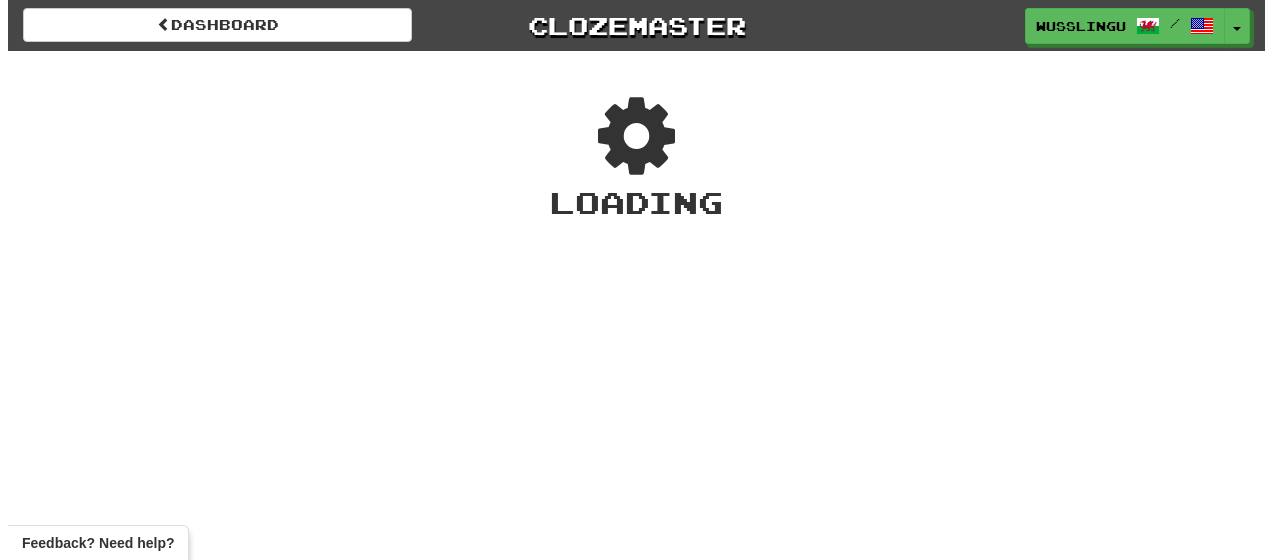 scroll, scrollTop: 0, scrollLeft: 0, axis: both 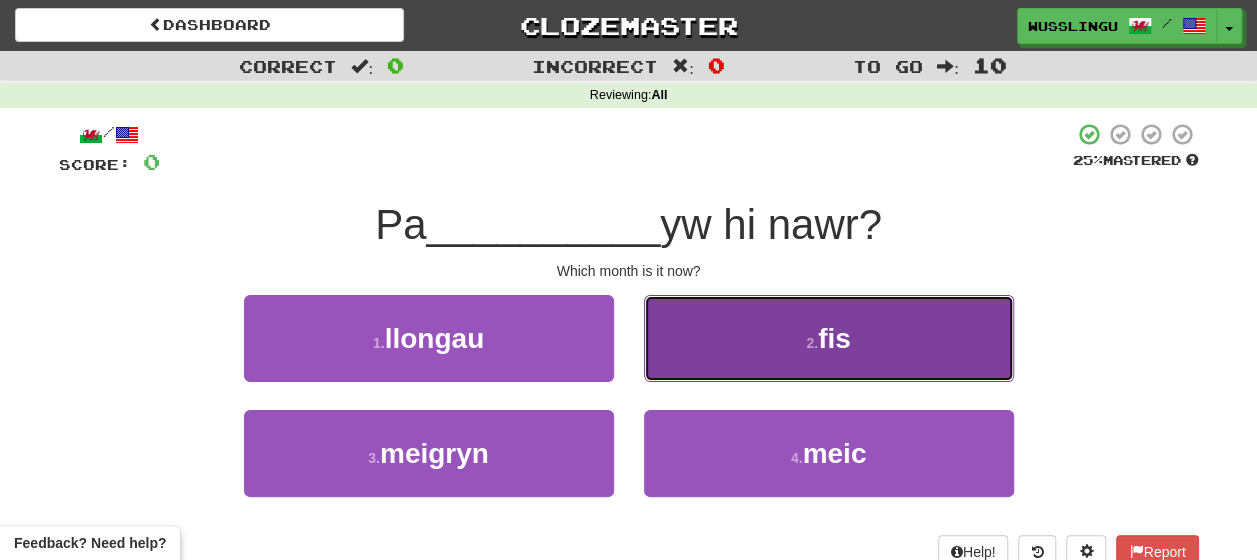 click on "2 .  fis" at bounding box center (829, 338) 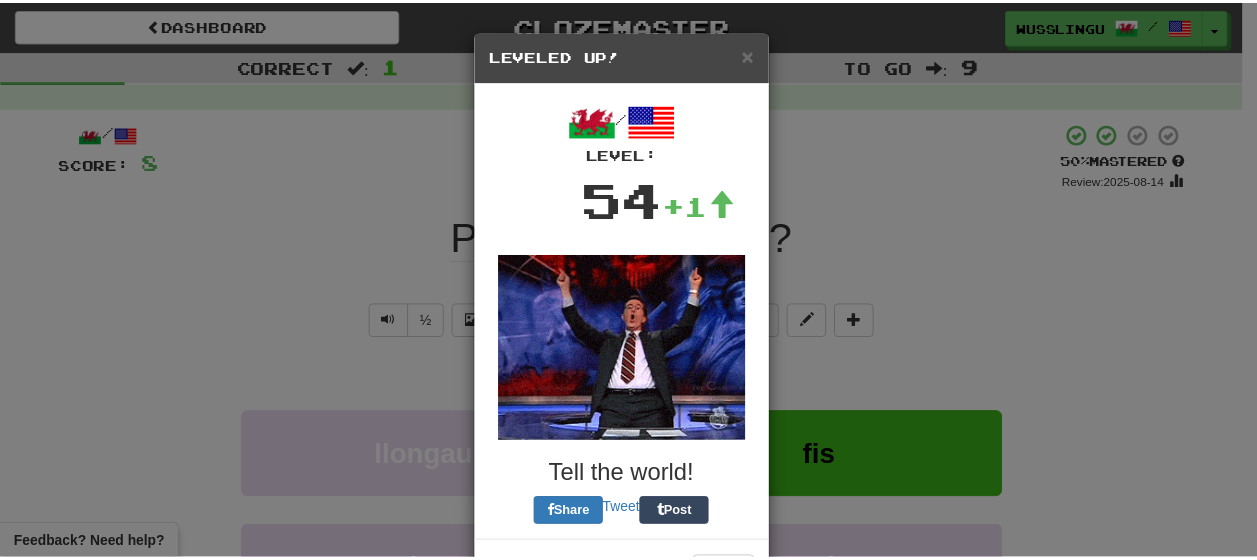 scroll, scrollTop: 75, scrollLeft: 0, axis: vertical 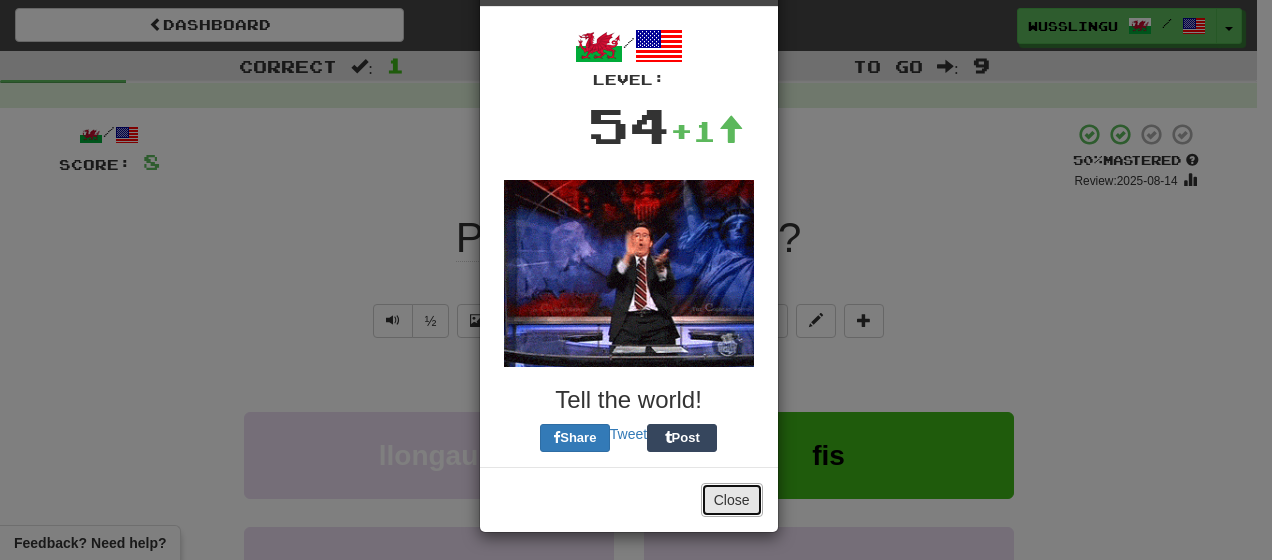click on "Close" at bounding box center [732, 500] 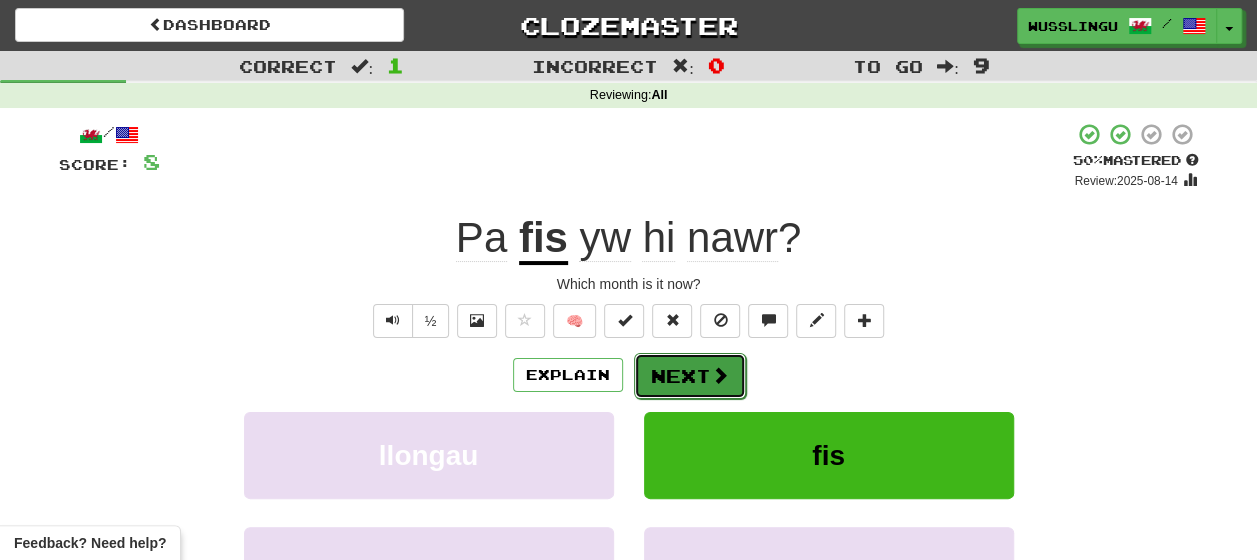 click on "Next" at bounding box center [690, 376] 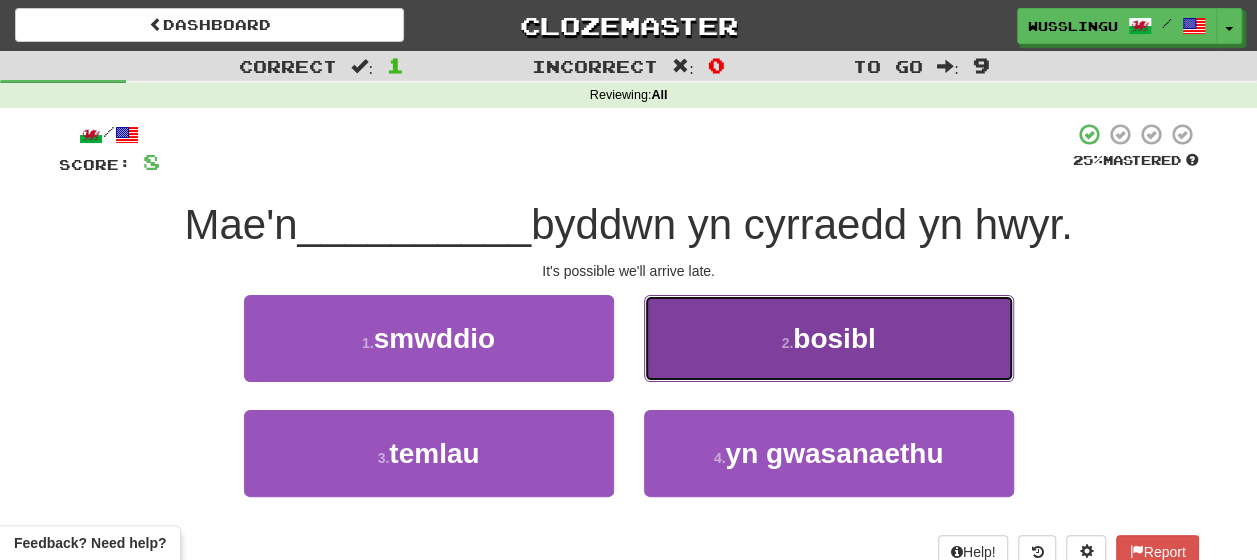 click on "2 .  bosibl" at bounding box center [829, 338] 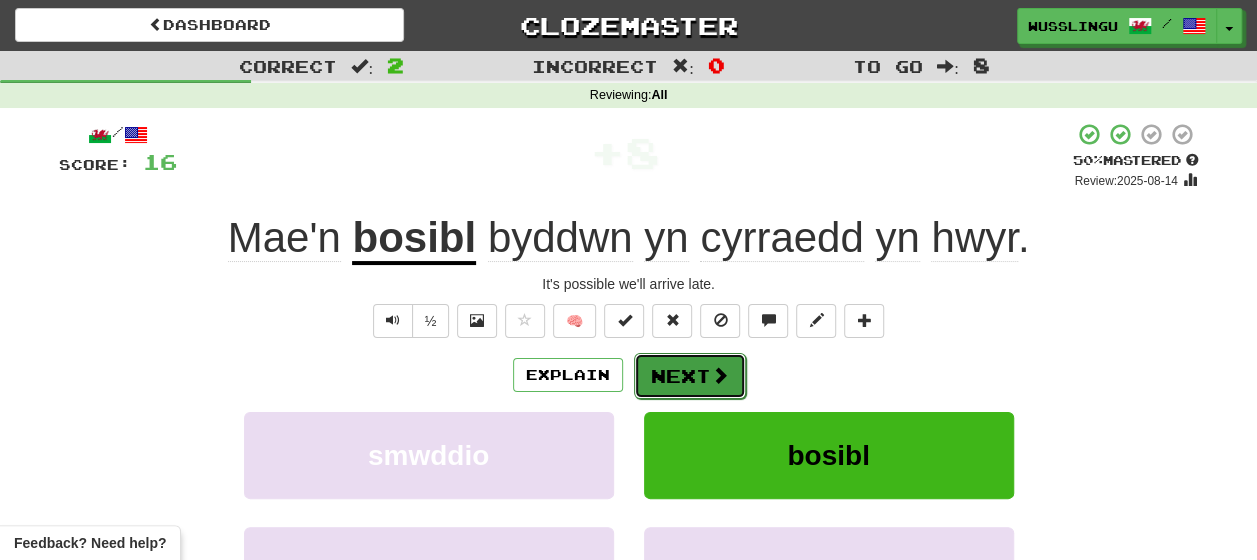 click on "Next" at bounding box center (690, 376) 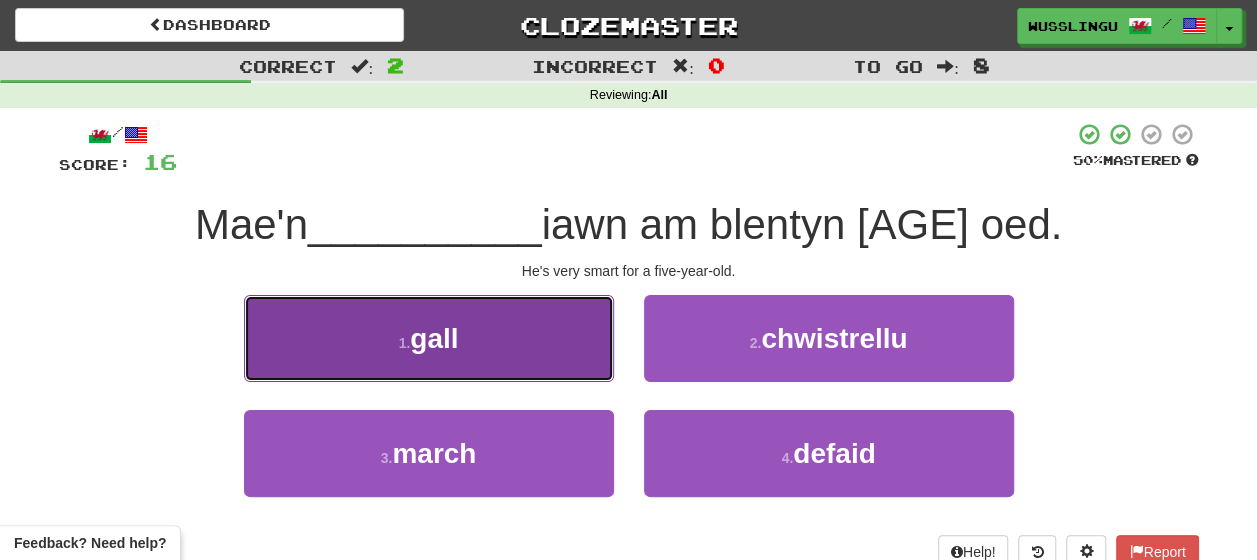 click on "1 .  gall" at bounding box center [429, 338] 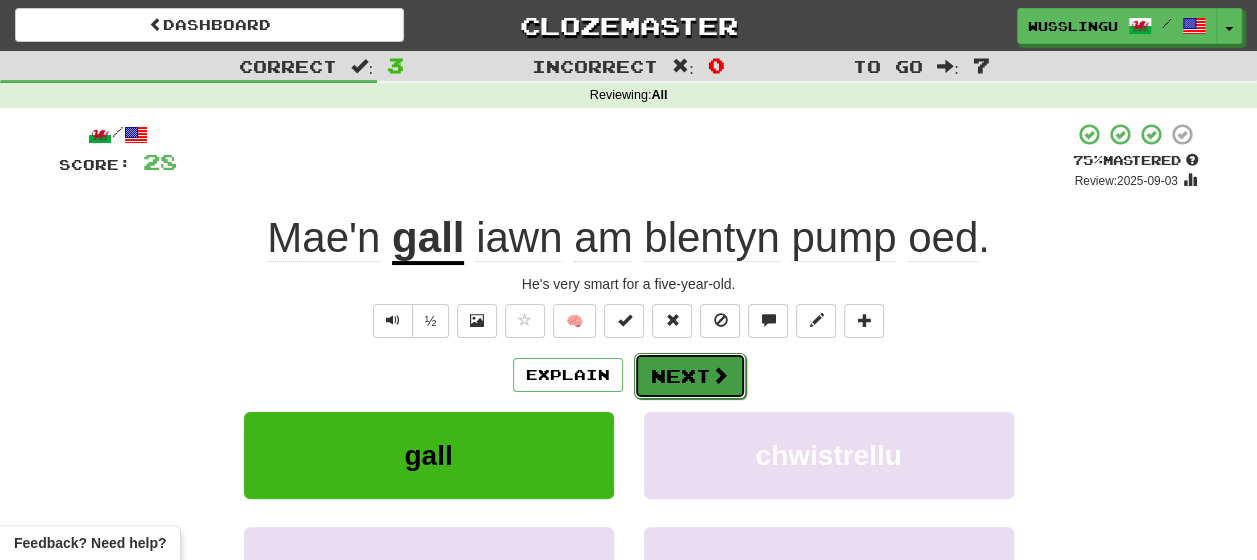 click on "Next" at bounding box center [690, 376] 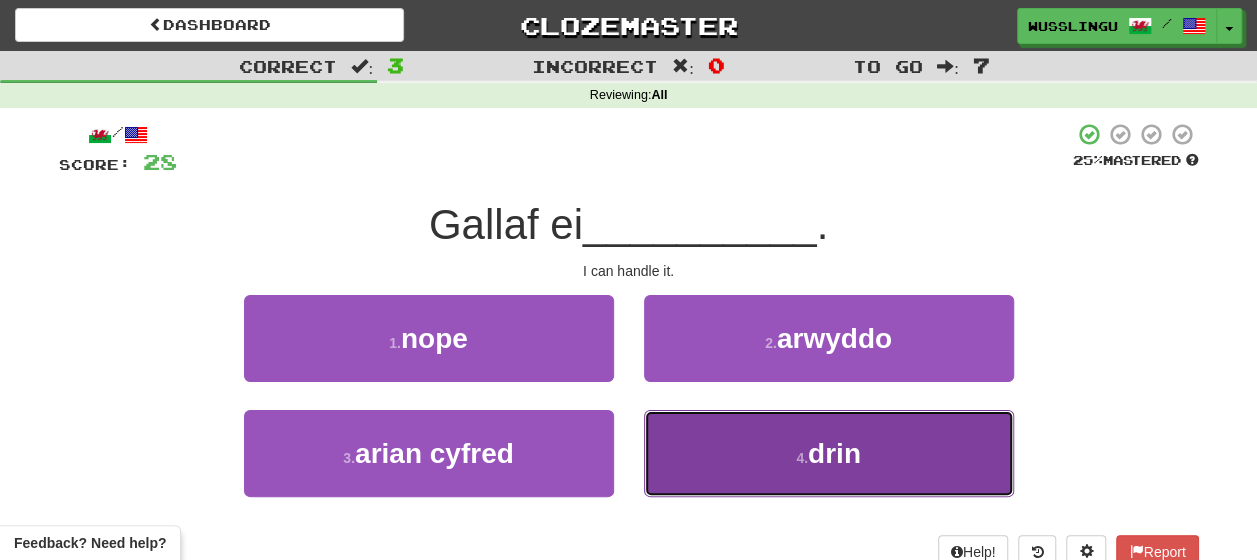 click on "4 .  drin" at bounding box center (829, 453) 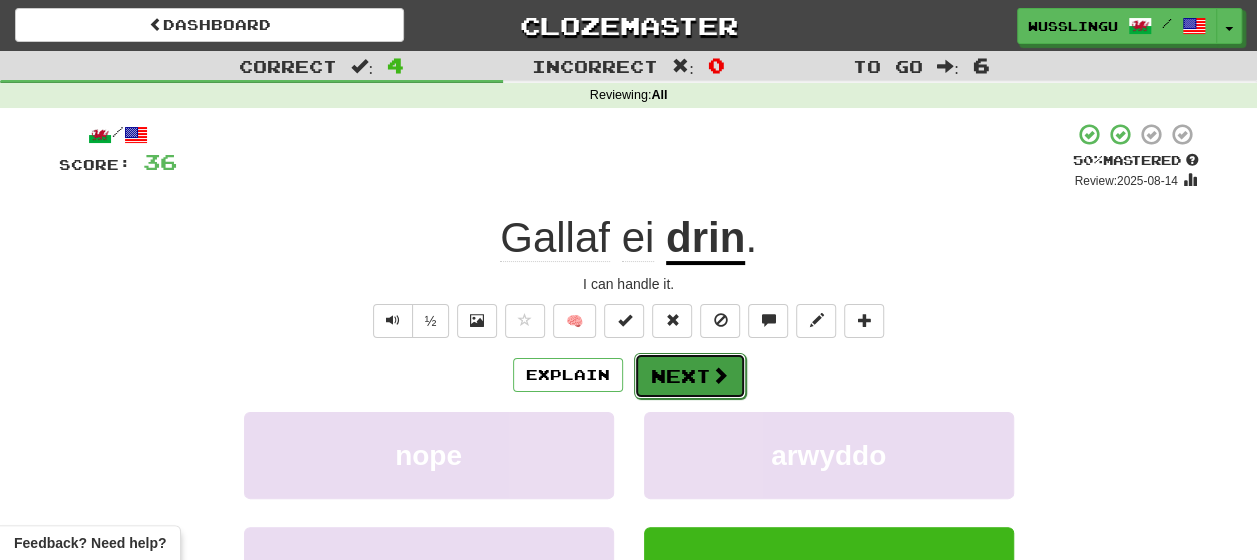 click on "Next" at bounding box center (690, 376) 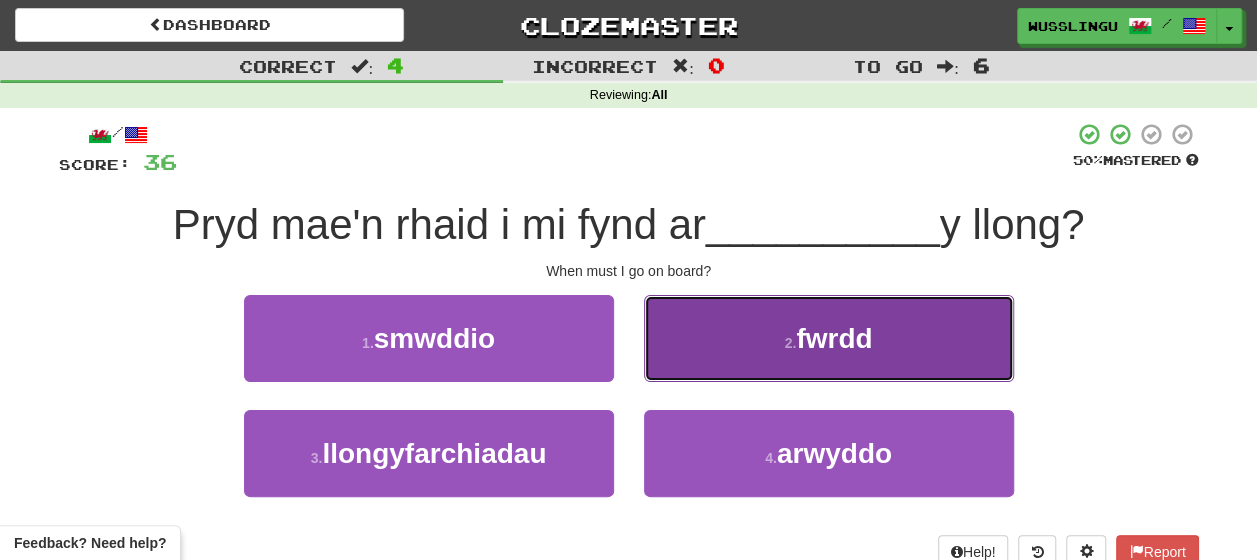 click on "2 .  fwrdd" at bounding box center [829, 338] 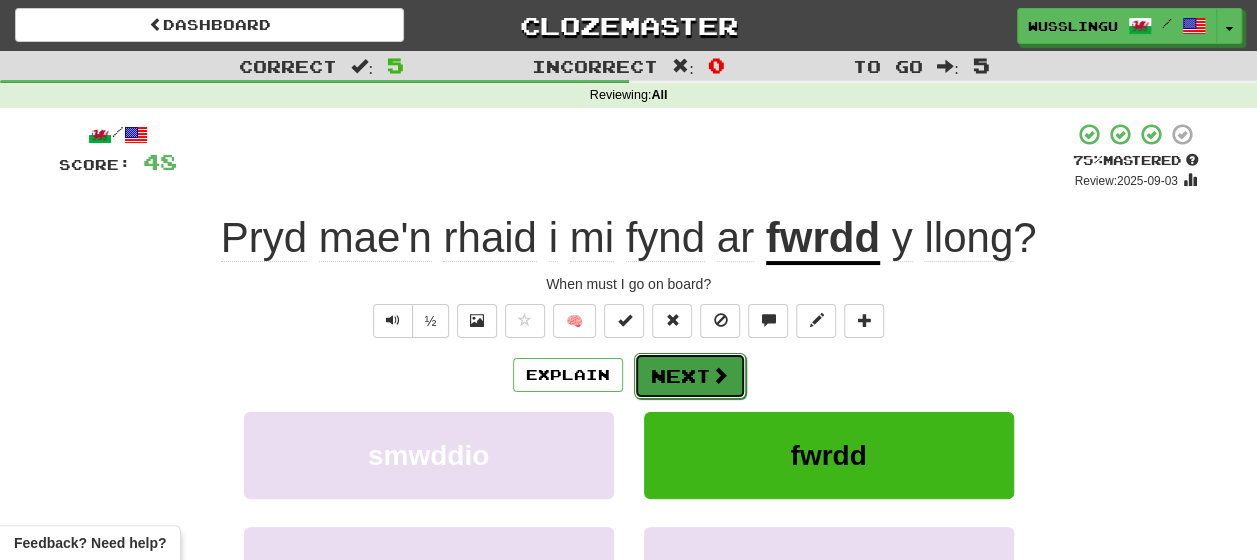 click on "Next" at bounding box center (690, 376) 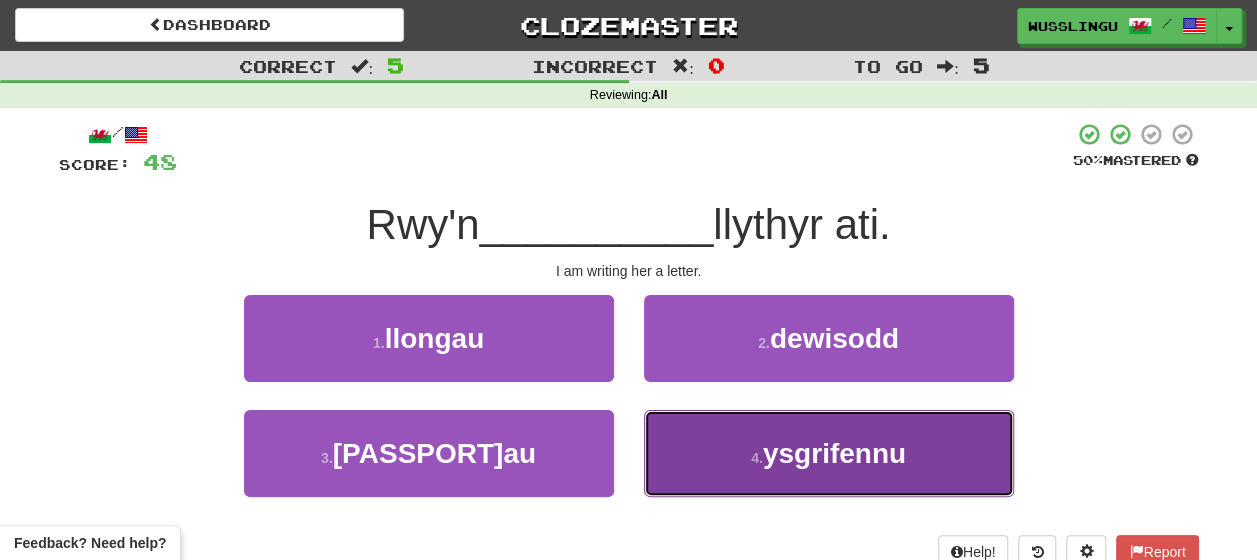 click on "4 .  ysgrifennu" at bounding box center (829, 453) 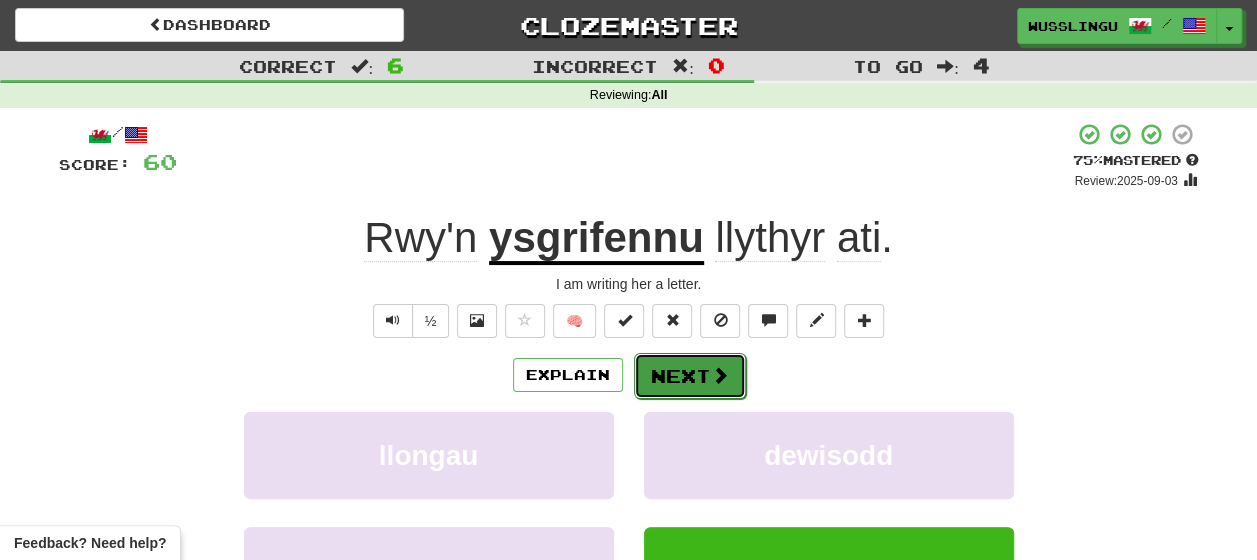 click on "Next" at bounding box center (690, 376) 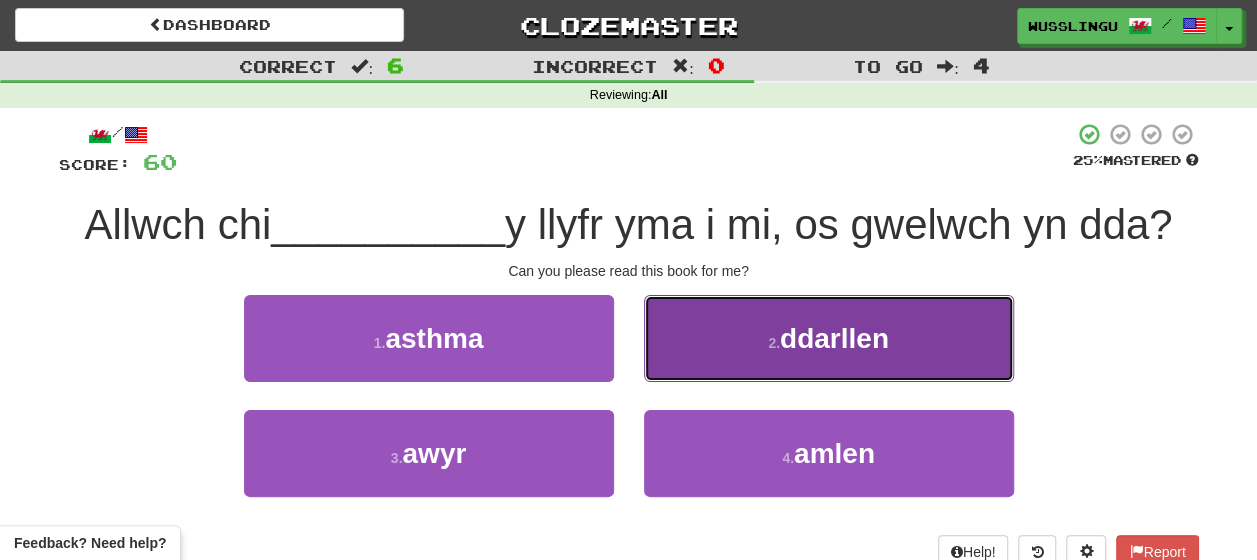 click on "2 .  ddarllen" at bounding box center [829, 338] 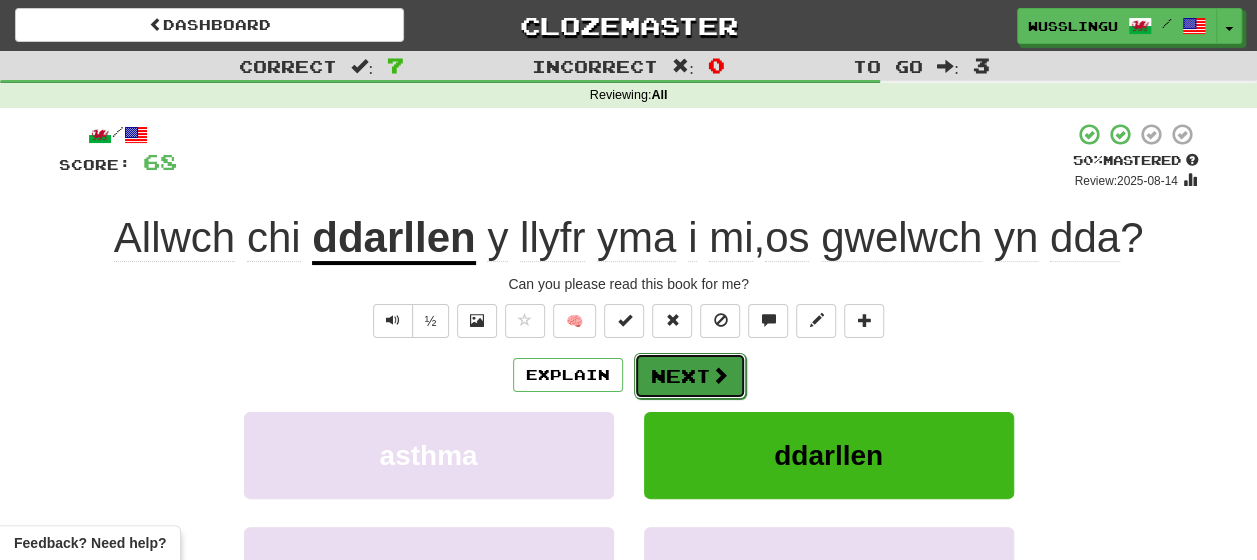 click on "Next" at bounding box center (690, 376) 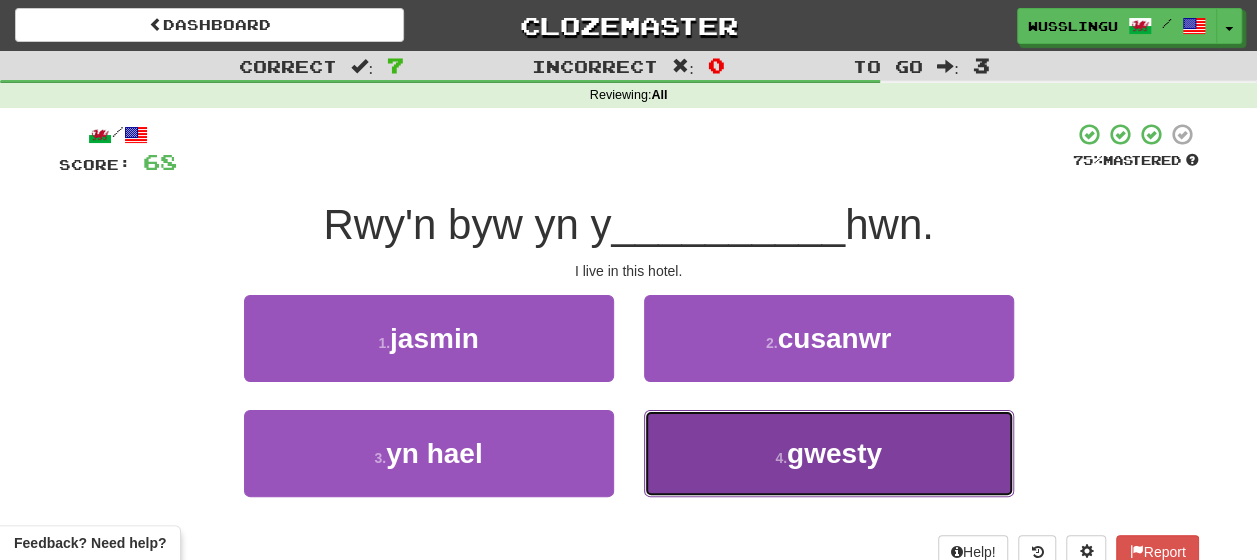 click on "4 .  gwesty" at bounding box center [829, 453] 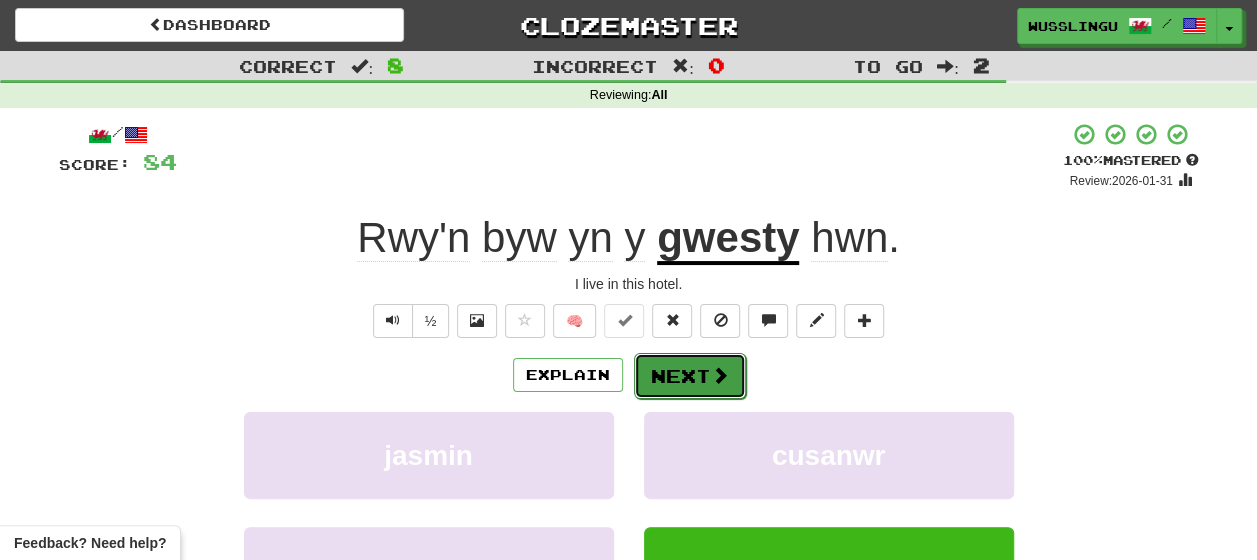 click on "Next" at bounding box center (690, 376) 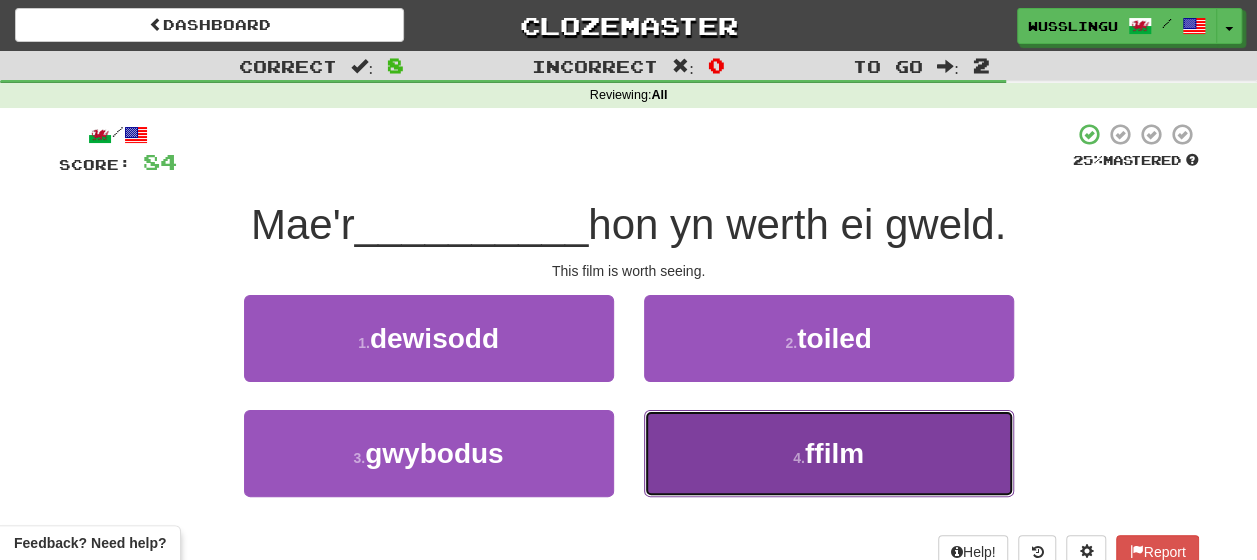 click on "4 .  ffilm" at bounding box center (829, 453) 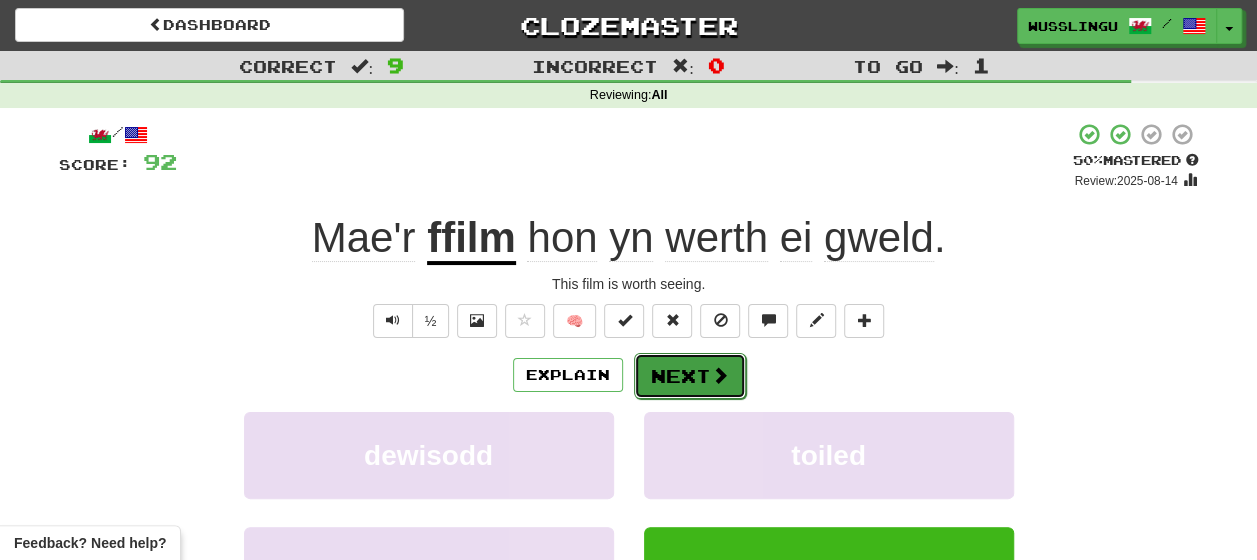 click on "Next" at bounding box center (690, 376) 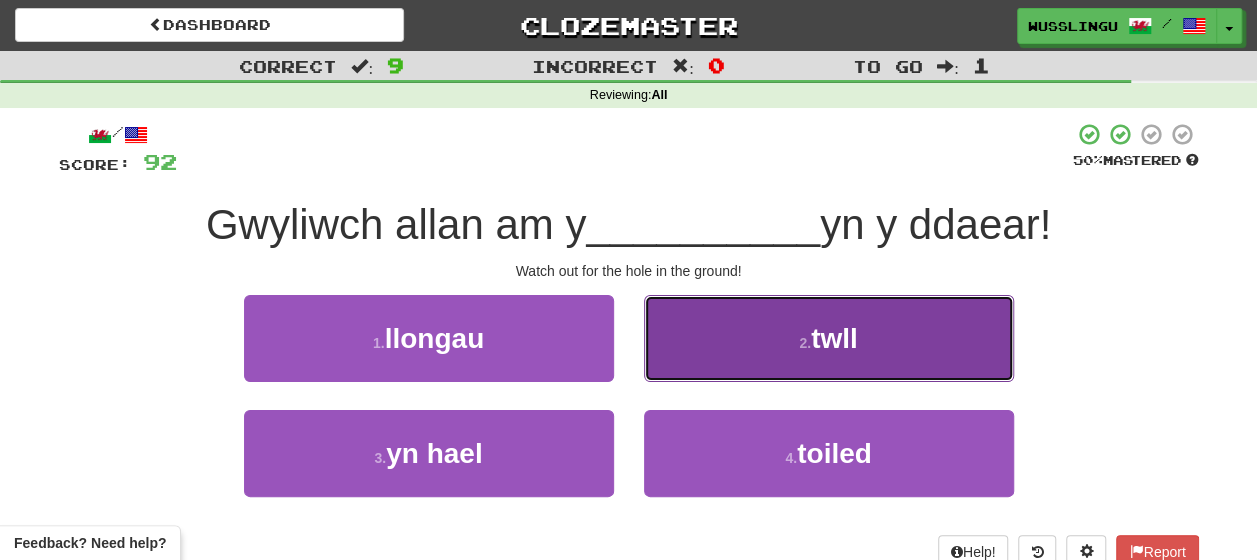 click on "2 .  twll" at bounding box center (829, 338) 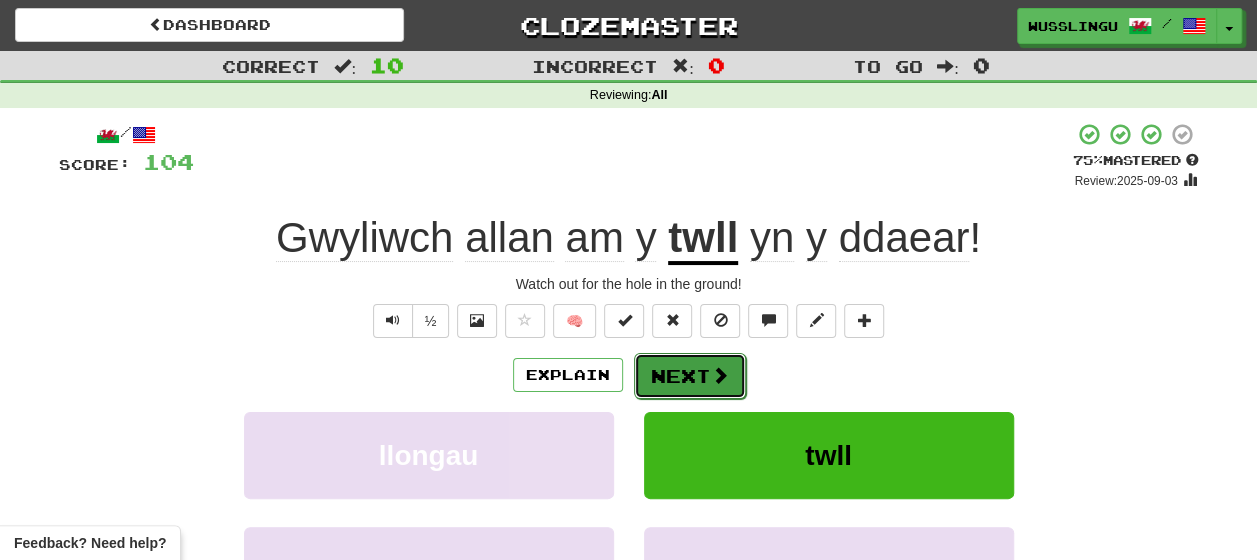 click on "Next" at bounding box center (690, 376) 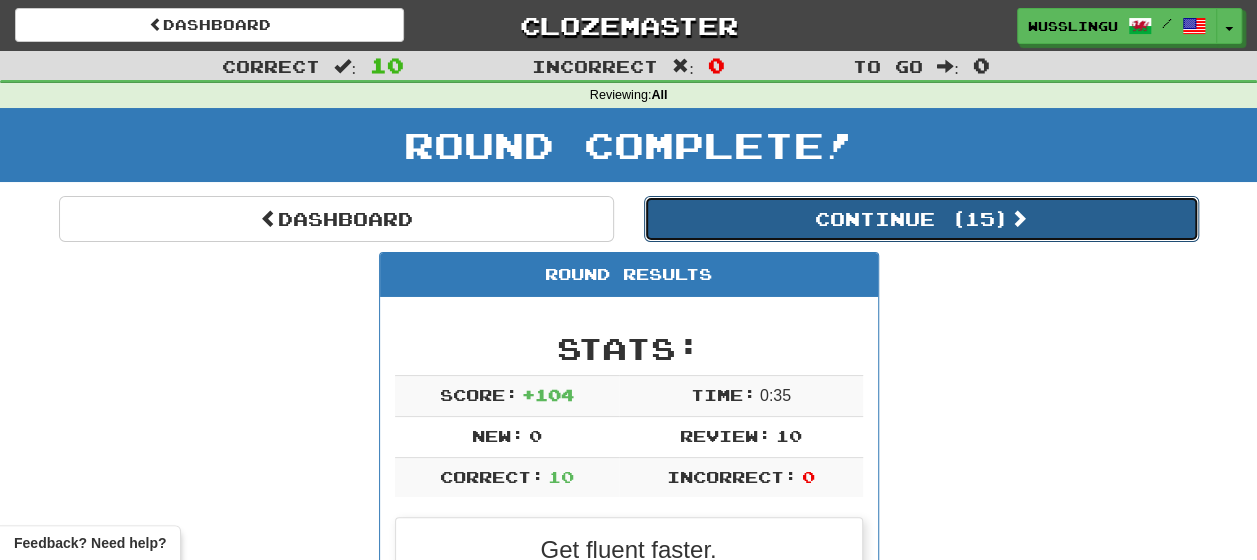 click on "Continue ( 15 )" at bounding box center [921, 219] 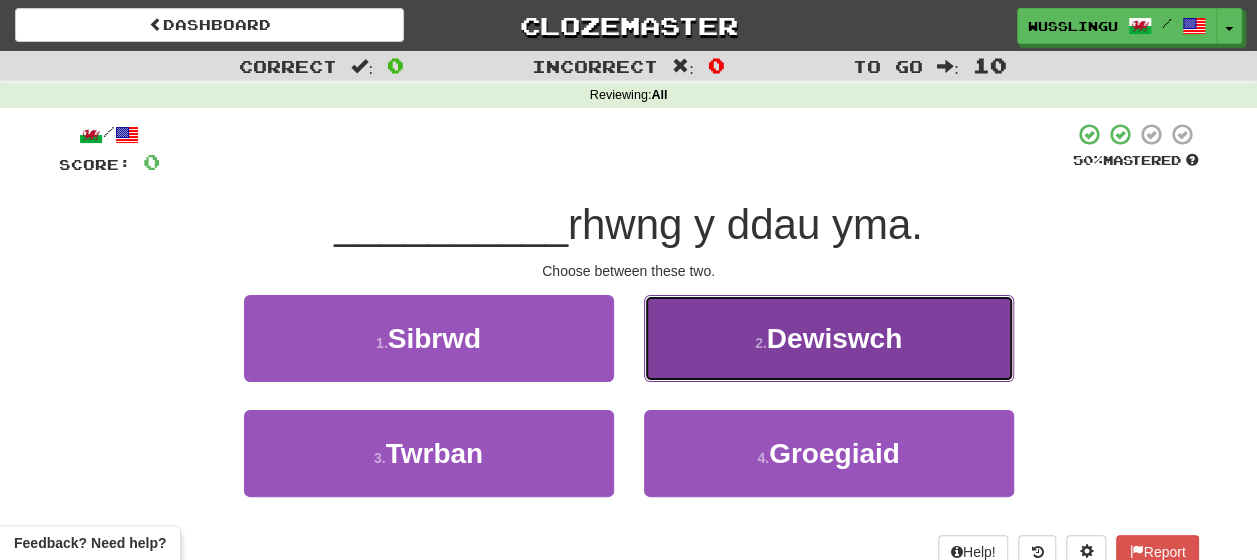 click on "2 .  Dewiswch" at bounding box center [829, 338] 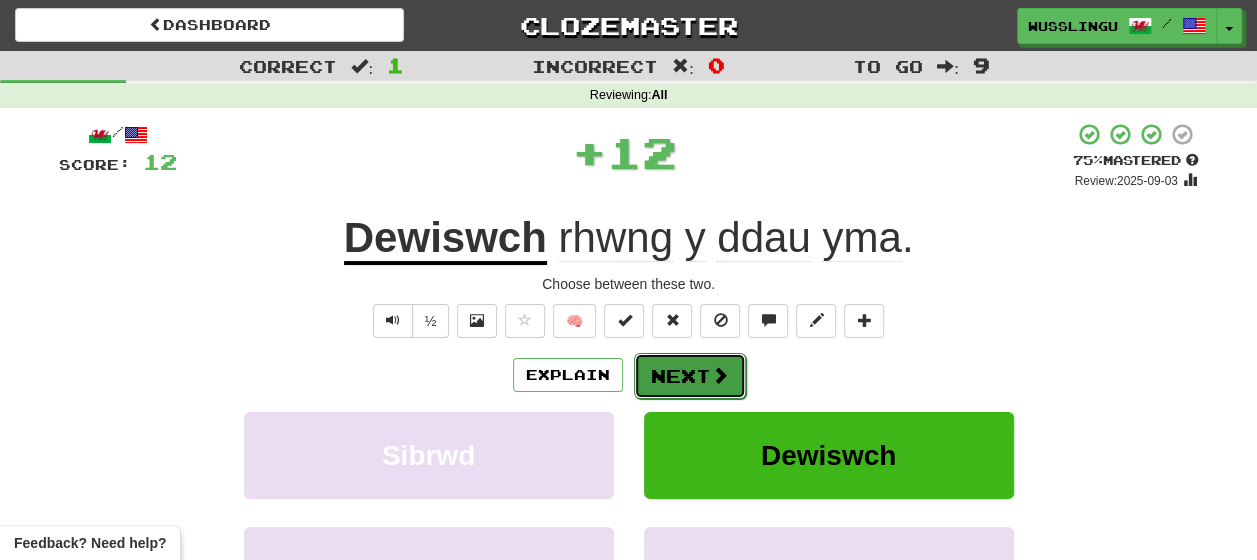 drag, startPoint x: 702, startPoint y: 356, endPoint x: 668, endPoint y: 366, distance: 35.44009 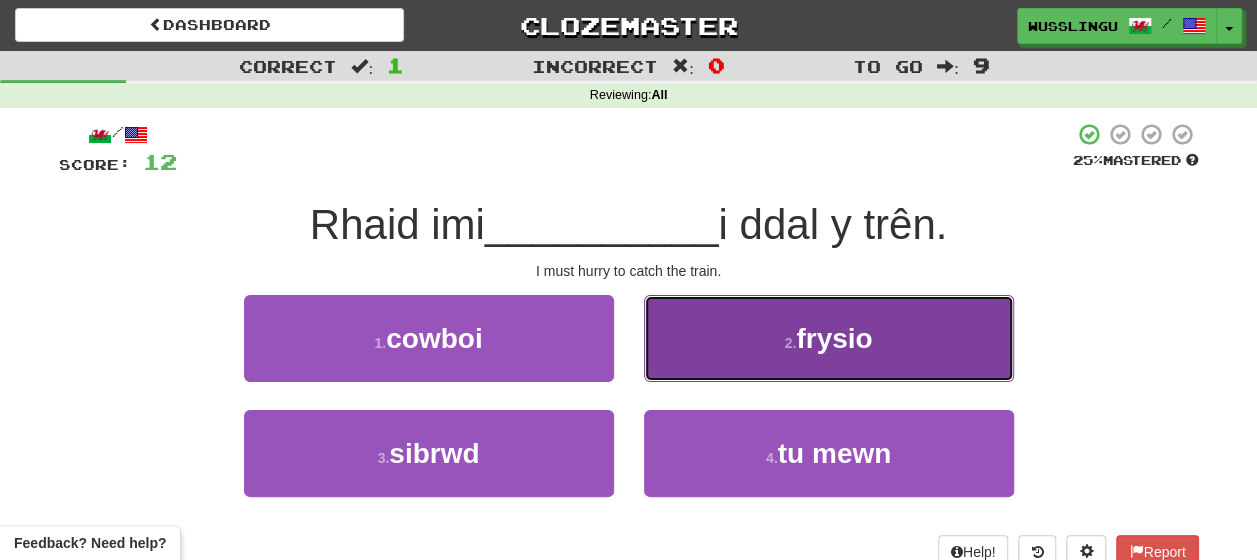 click on "2 .  frysio" at bounding box center (829, 338) 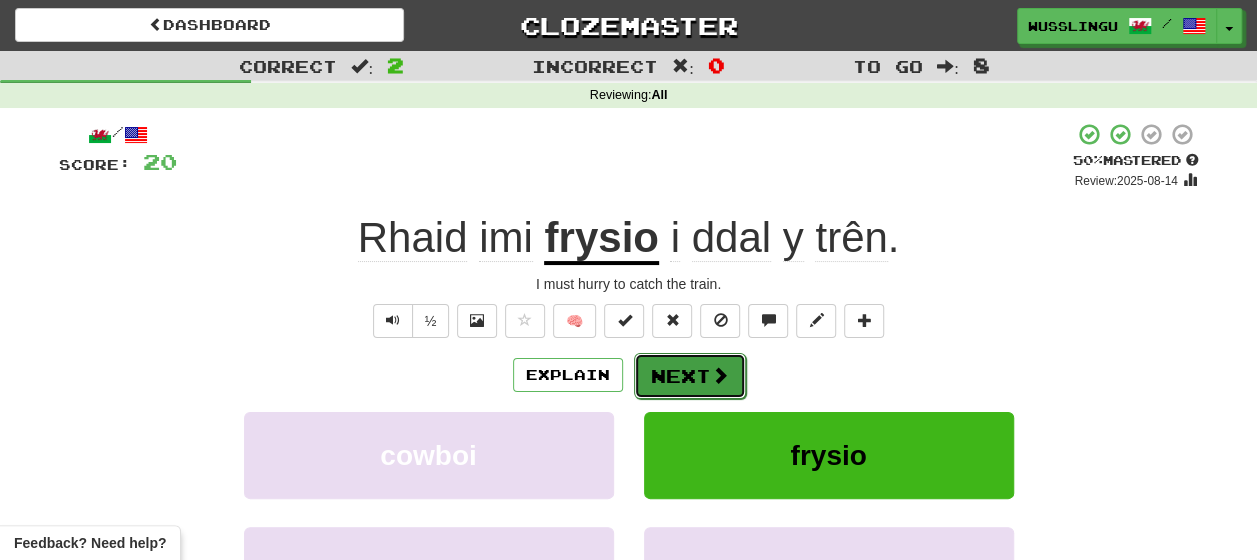 click on "Next" at bounding box center [690, 376] 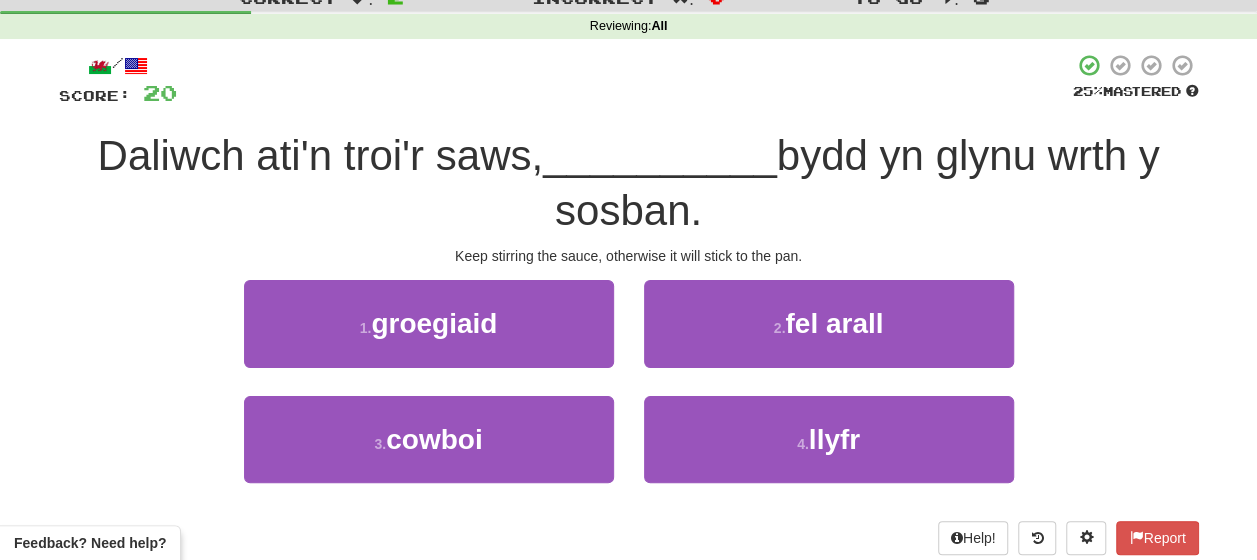 scroll, scrollTop: 48, scrollLeft: 0, axis: vertical 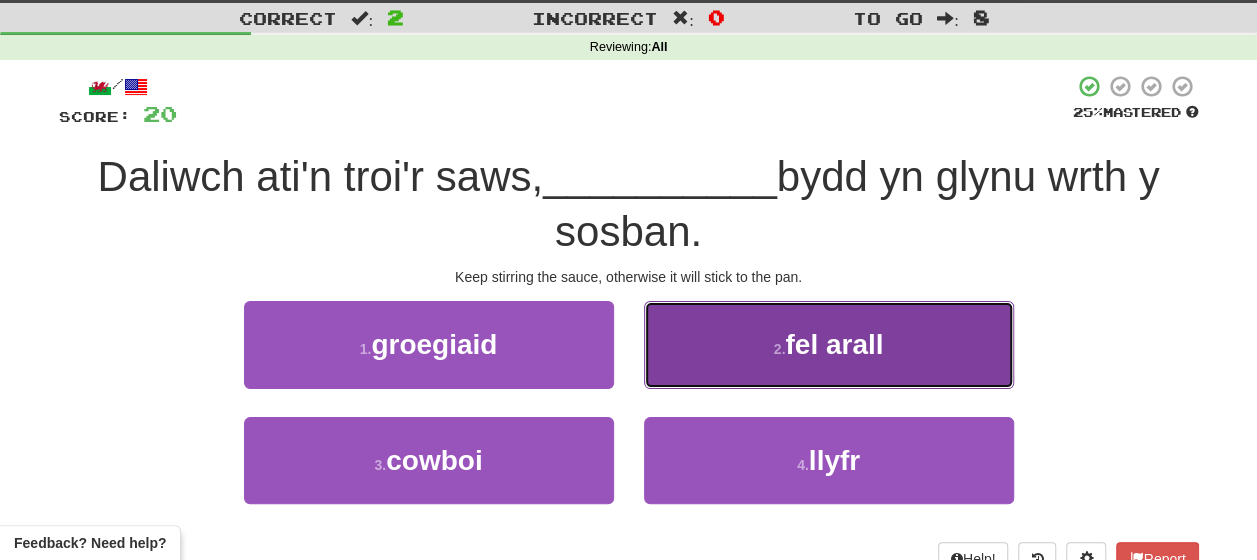 click on "2 .  fel arall" at bounding box center (829, 344) 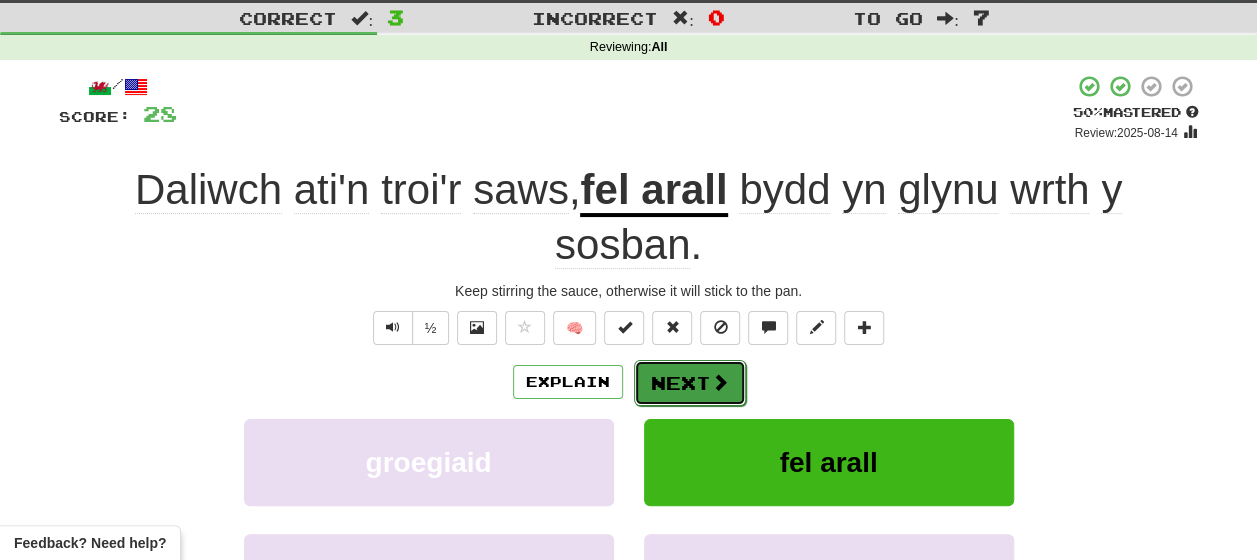 click on "Next" at bounding box center (690, 383) 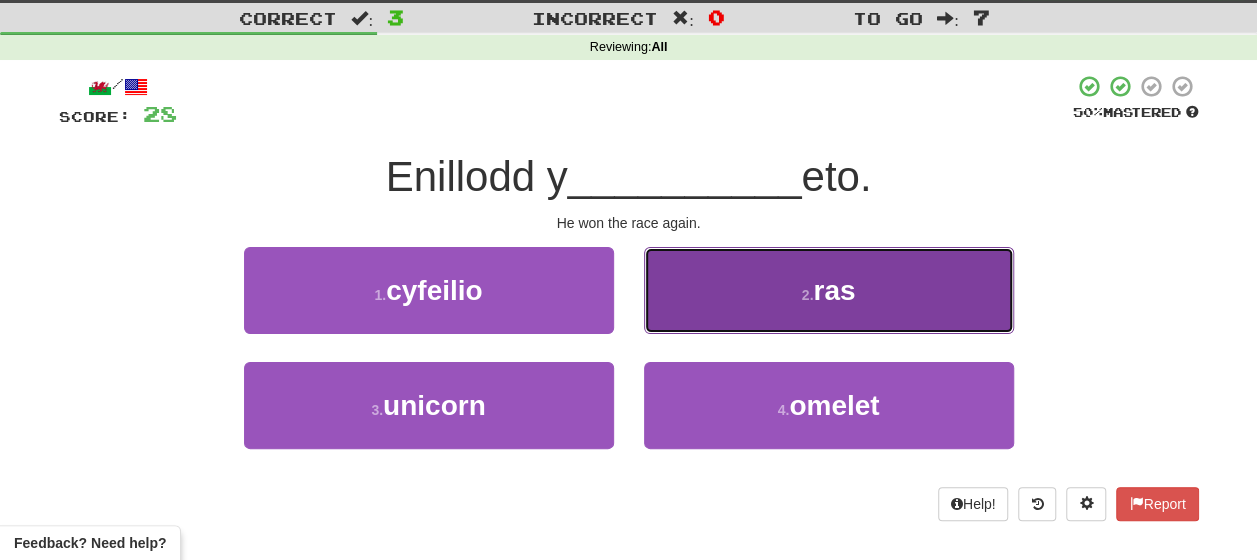 click on "2 .  ras" at bounding box center (829, 290) 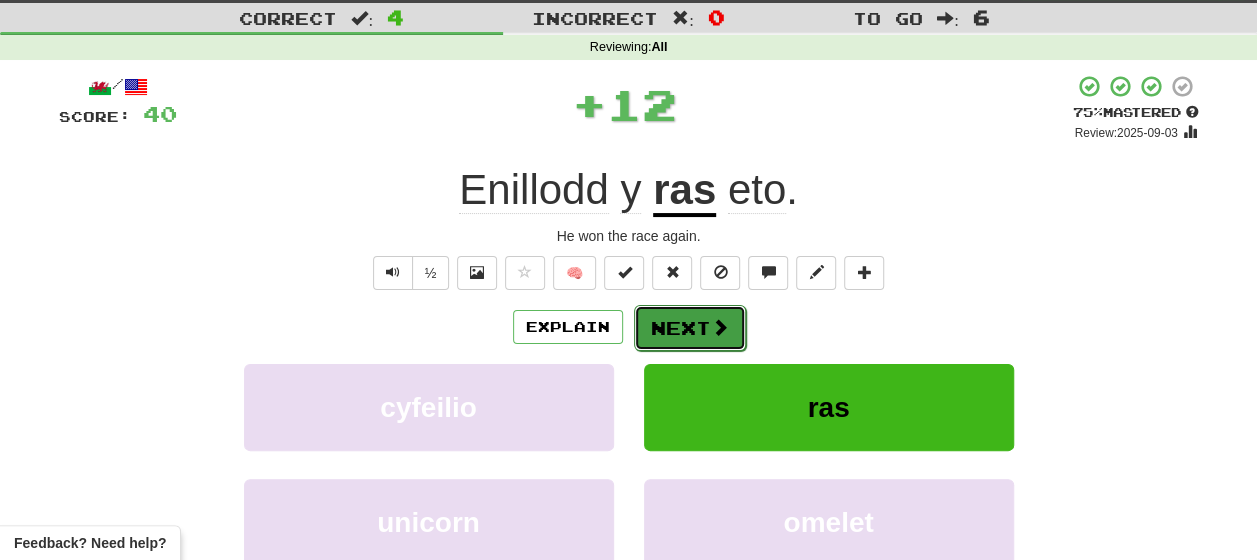 click on "Next" at bounding box center [690, 328] 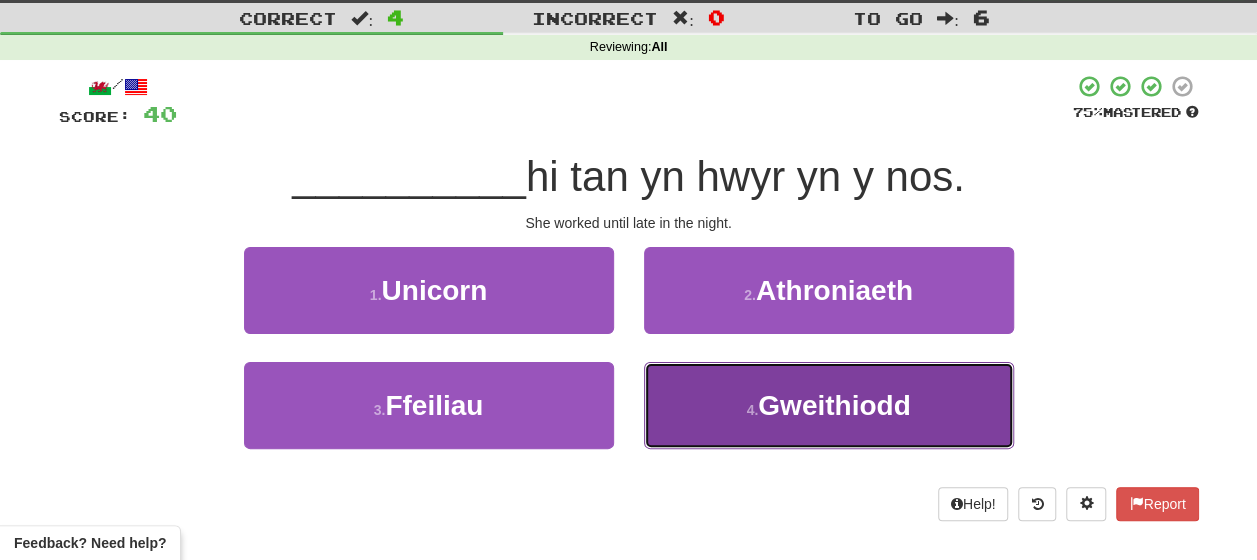 click on "4 .  Gweithiodd" at bounding box center [829, 405] 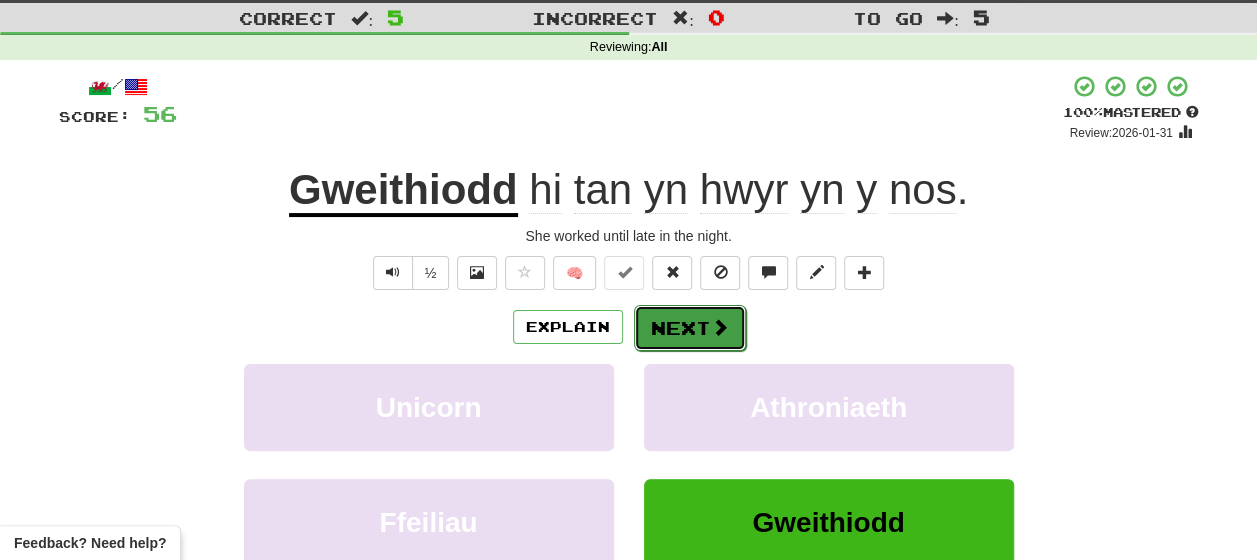 click at bounding box center (720, 327) 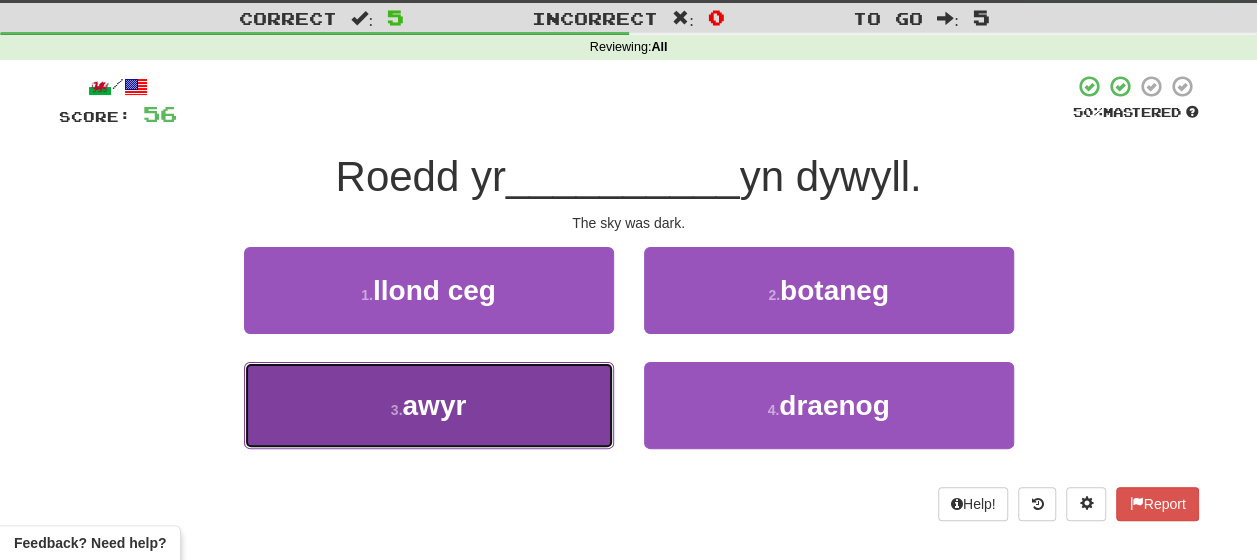 click on "3 .  awyr" at bounding box center (429, 405) 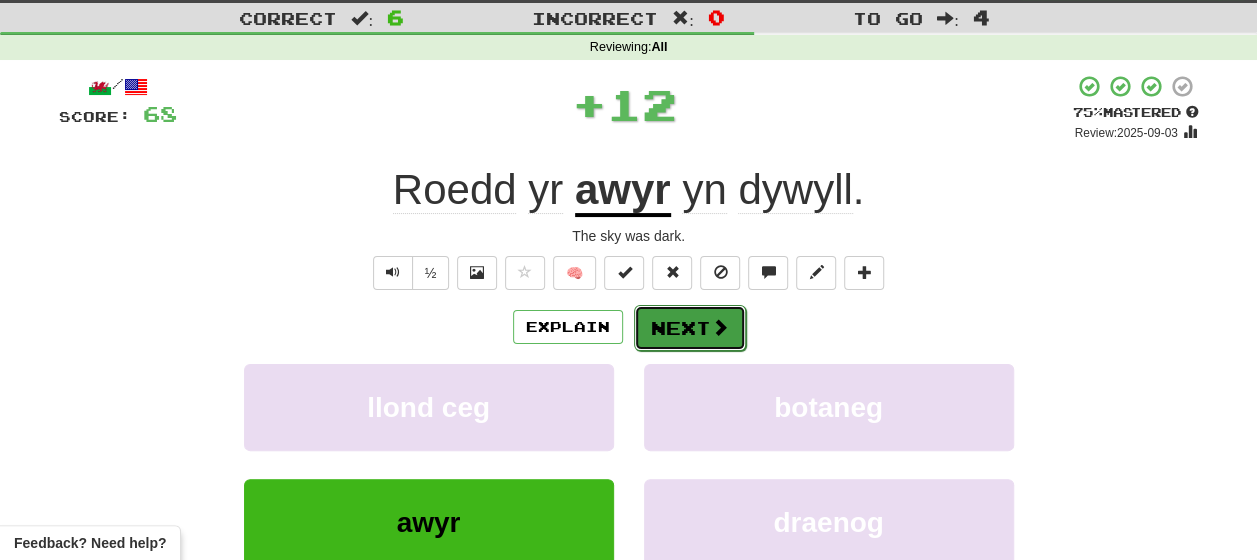 click on "Next" at bounding box center [690, 328] 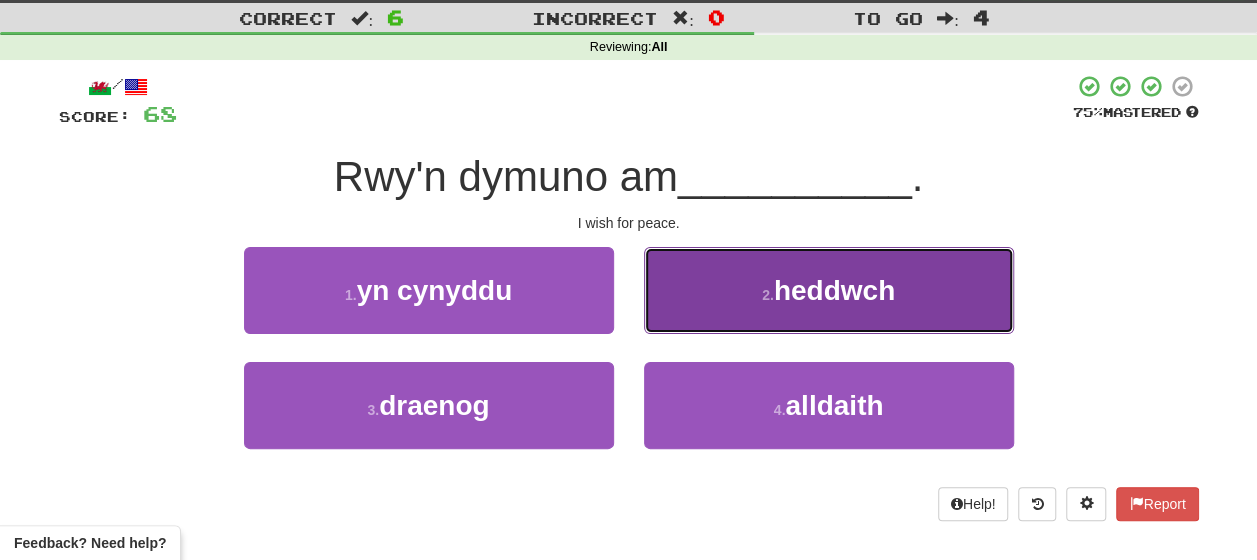 click on "2 .  heddwch" at bounding box center (829, 290) 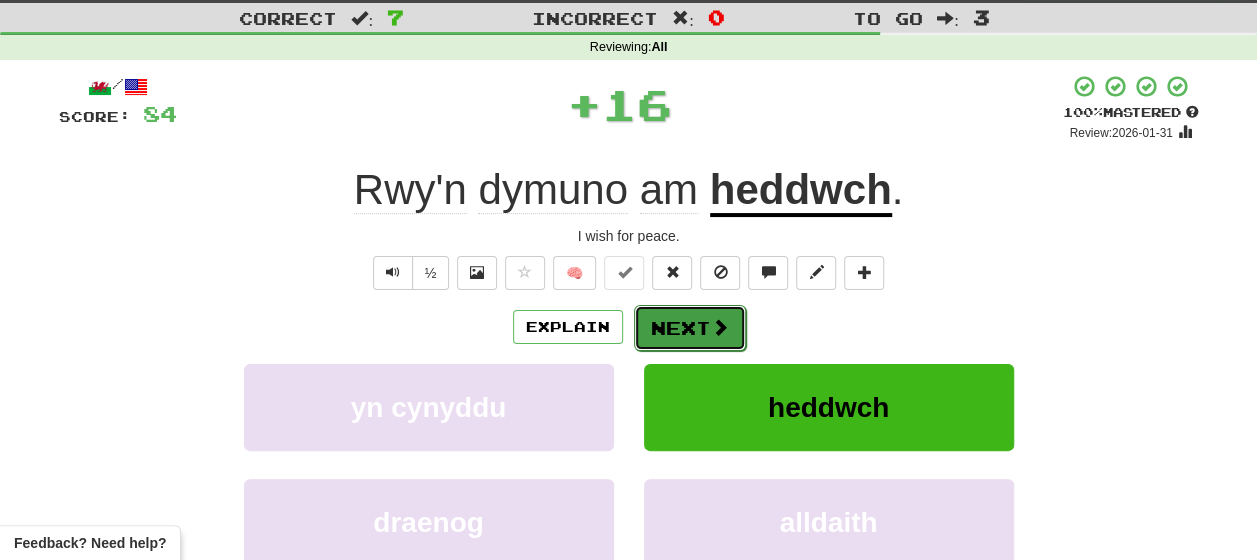 click on "Next" at bounding box center [690, 328] 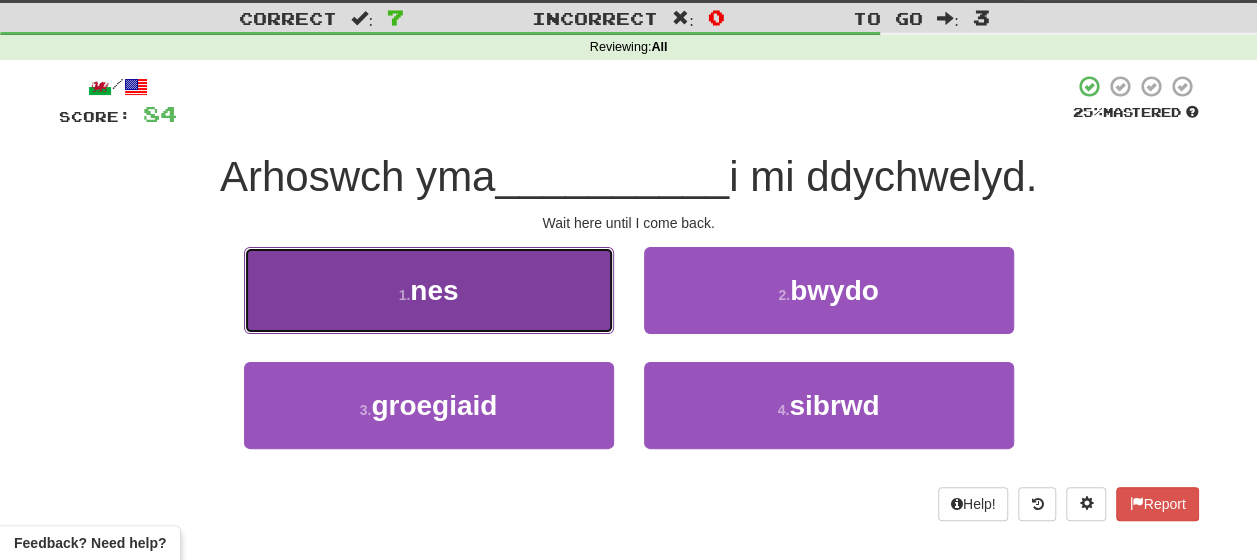 click on "1 .  nes" at bounding box center (429, 290) 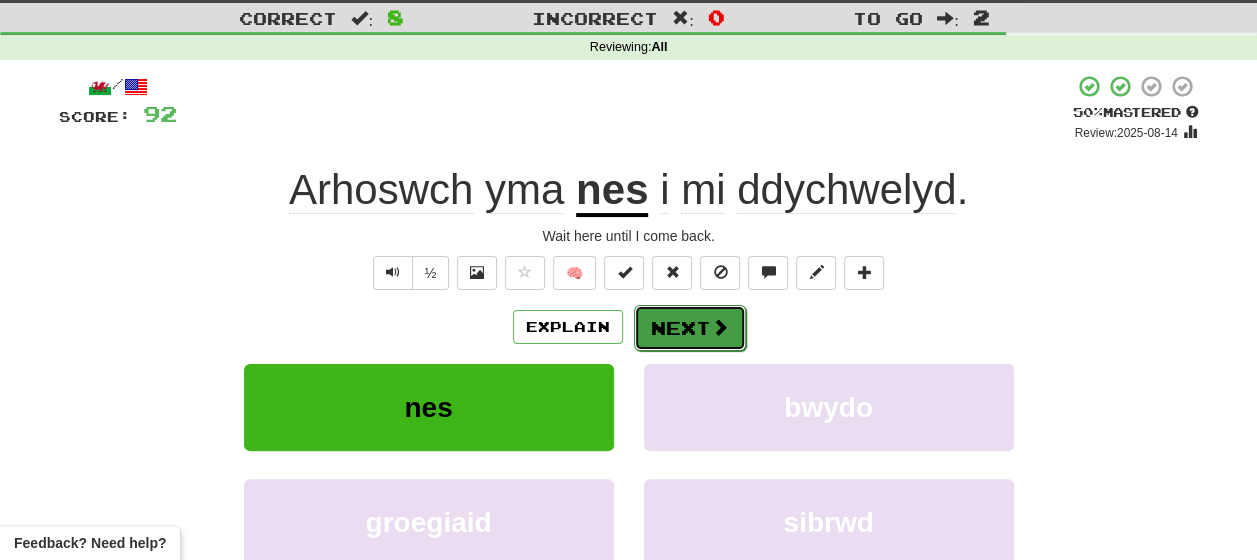 click on "Next" at bounding box center (690, 328) 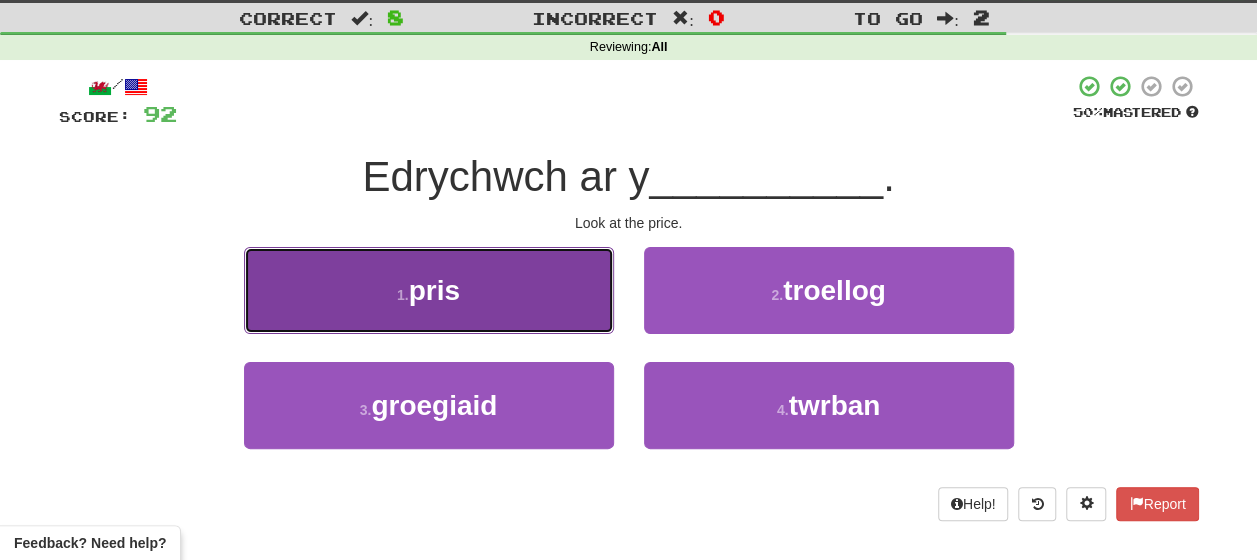 click on "1 .  pris" at bounding box center (429, 290) 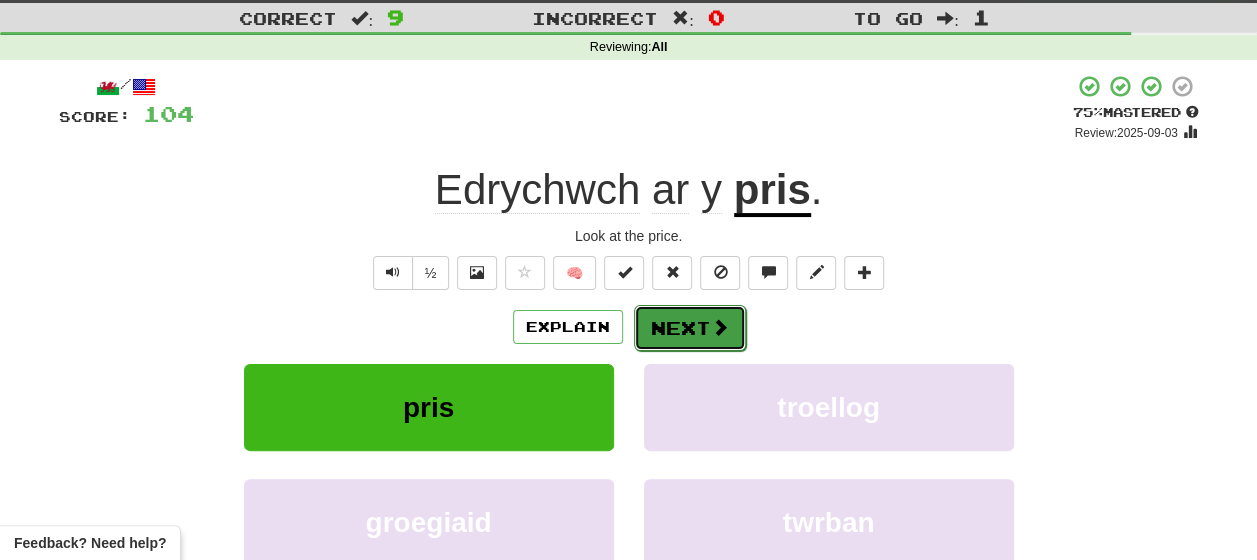 click on "Next" at bounding box center (690, 328) 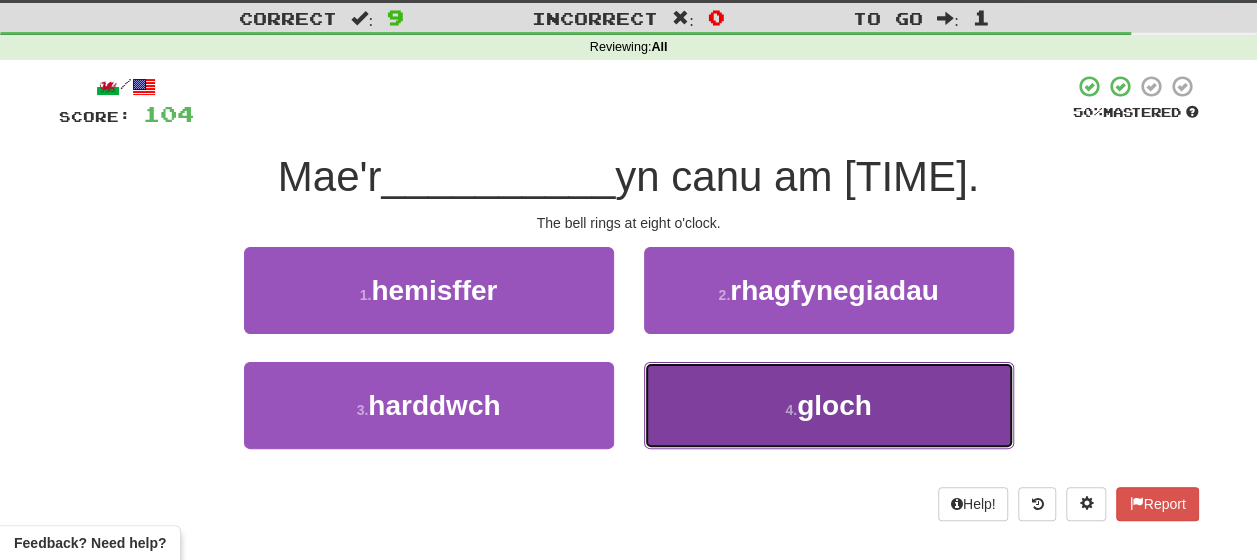 click on "4 .  gloch" at bounding box center [829, 405] 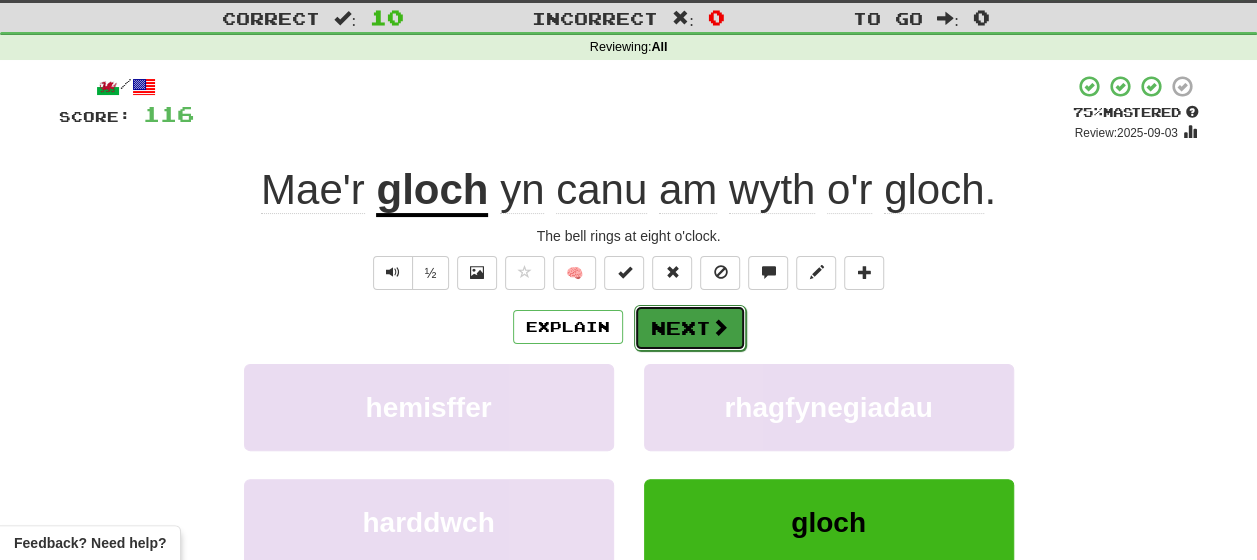 click on "Next" at bounding box center (690, 328) 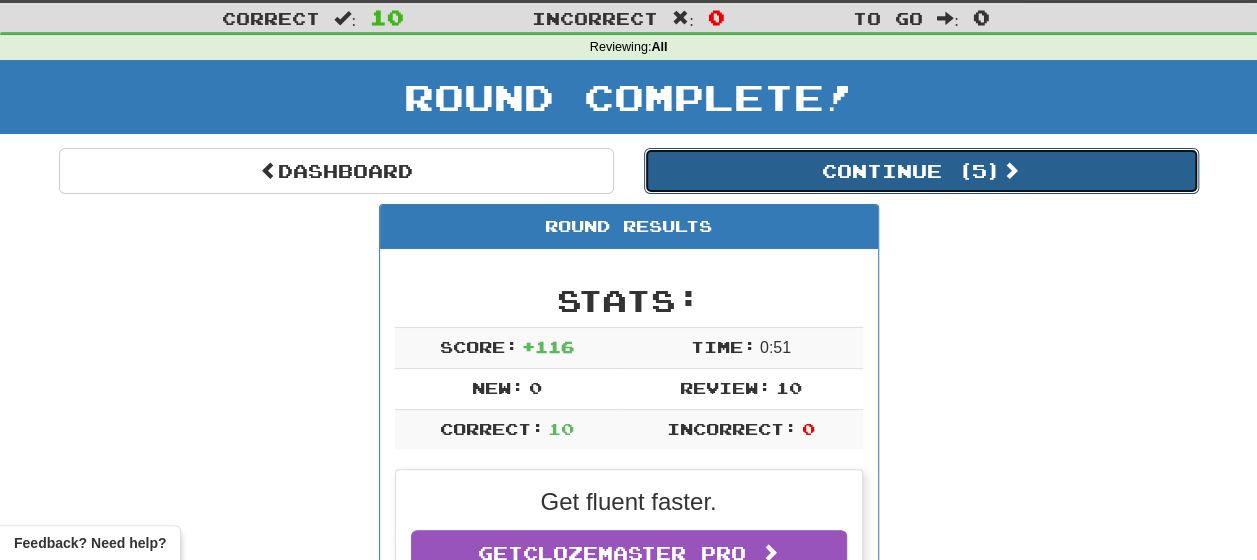 click on "Continue ( 5 )" at bounding box center [921, 171] 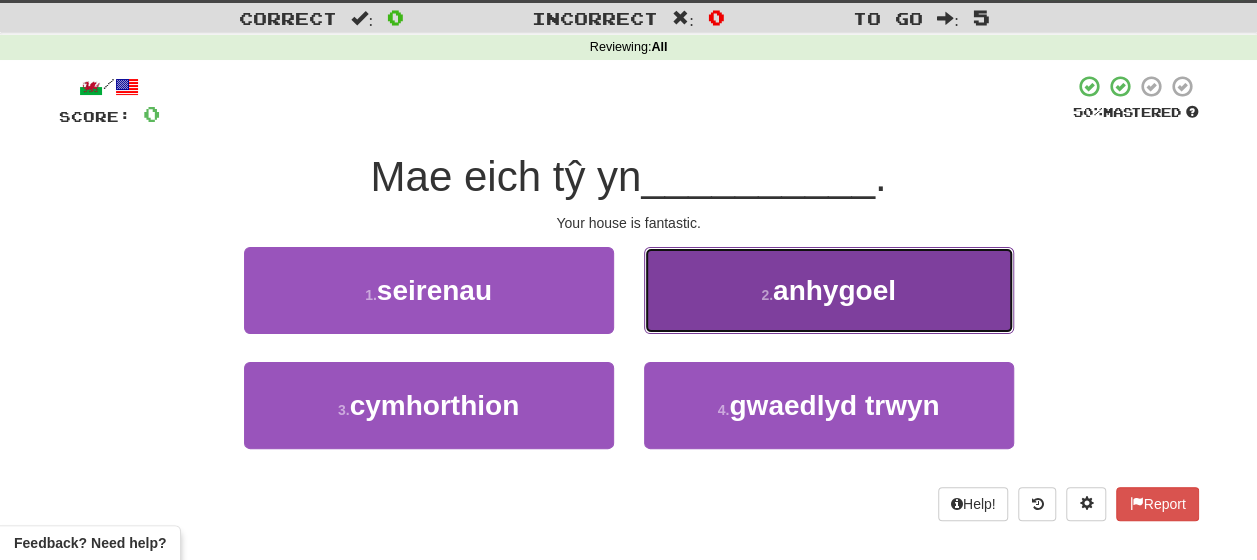 click on "2 .  anhygoel" at bounding box center (829, 290) 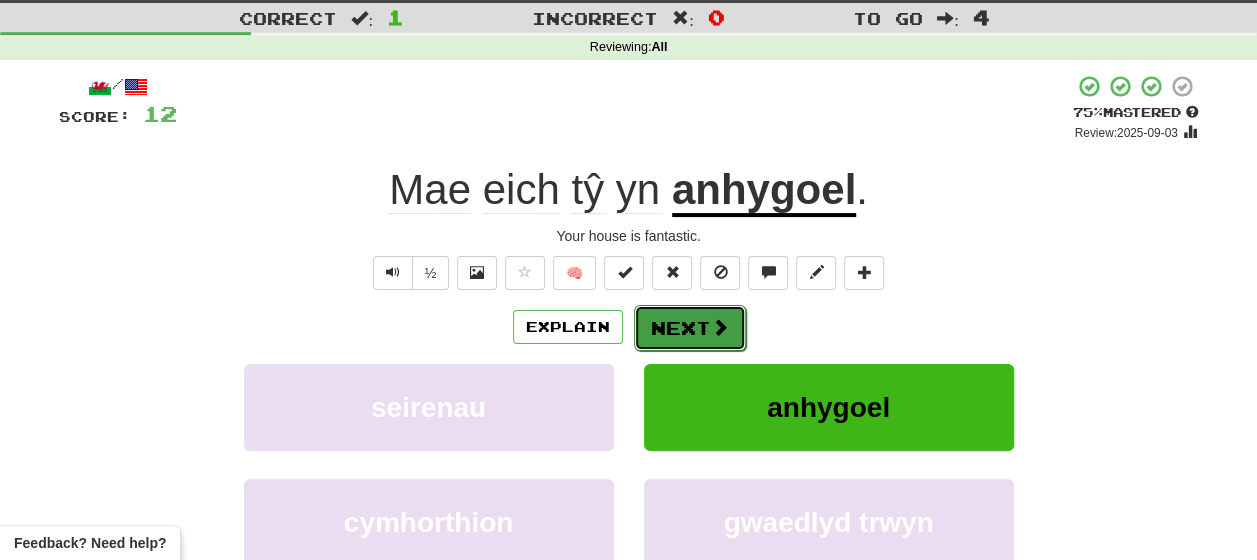 click on "Next" at bounding box center [690, 328] 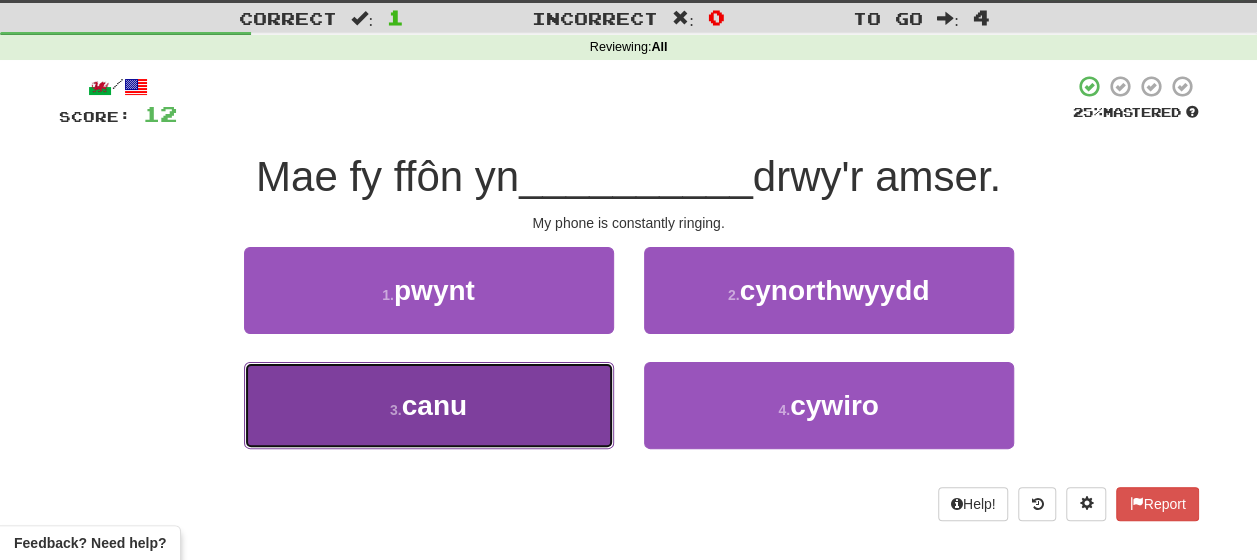 click on "3 .  canu" at bounding box center [429, 405] 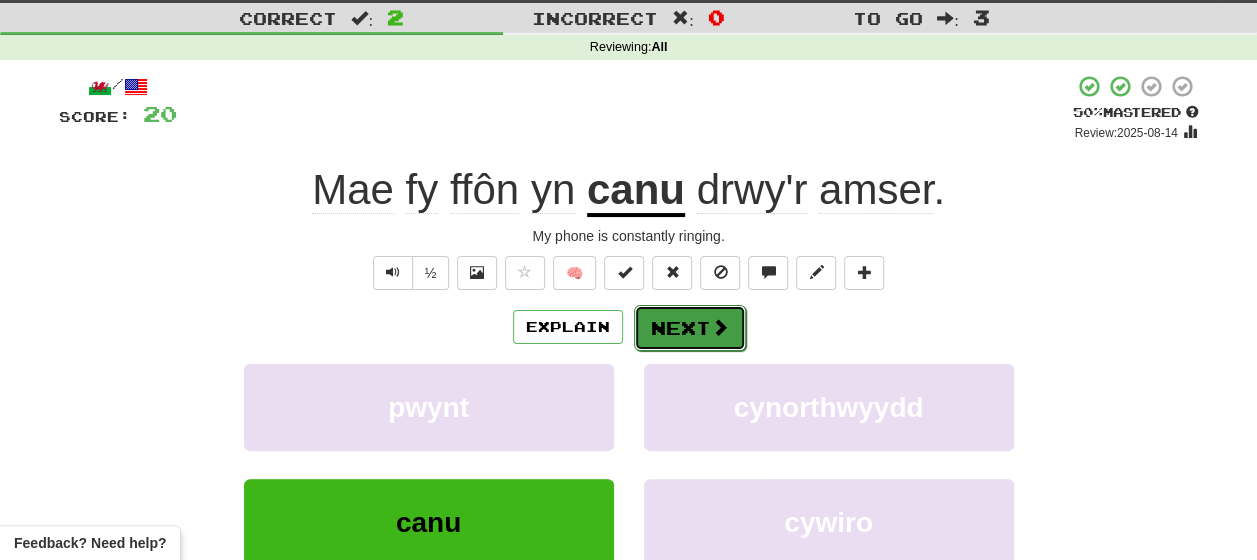 click at bounding box center (720, 327) 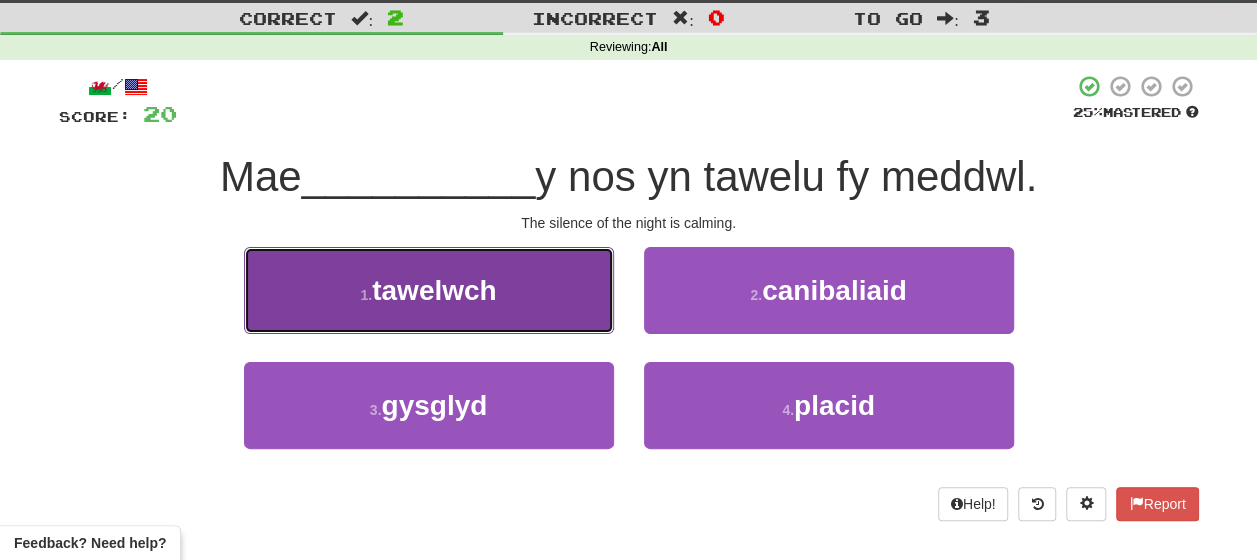 click on "1 .  tawelwch" at bounding box center [429, 290] 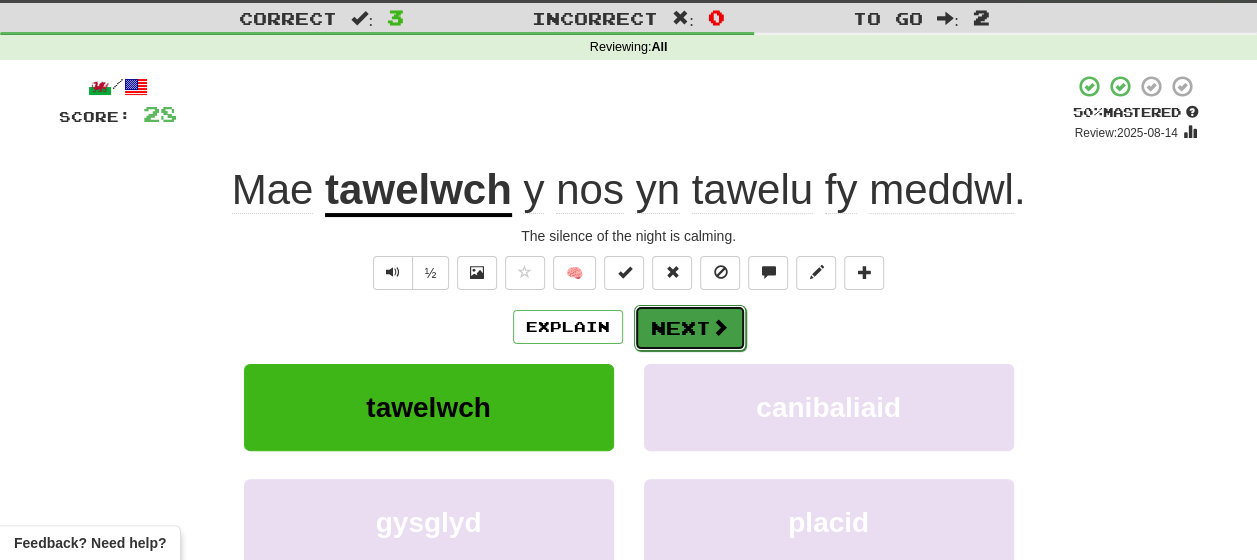 click on "Next" at bounding box center [690, 328] 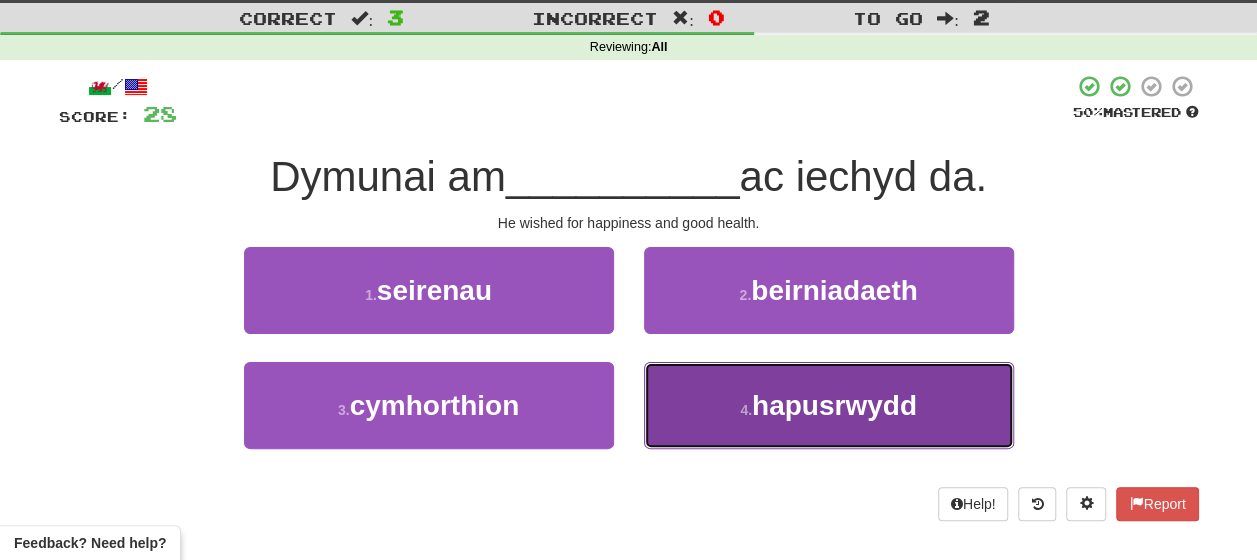 click on "4 .  hapusrwydd" at bounding box center (829, 405) 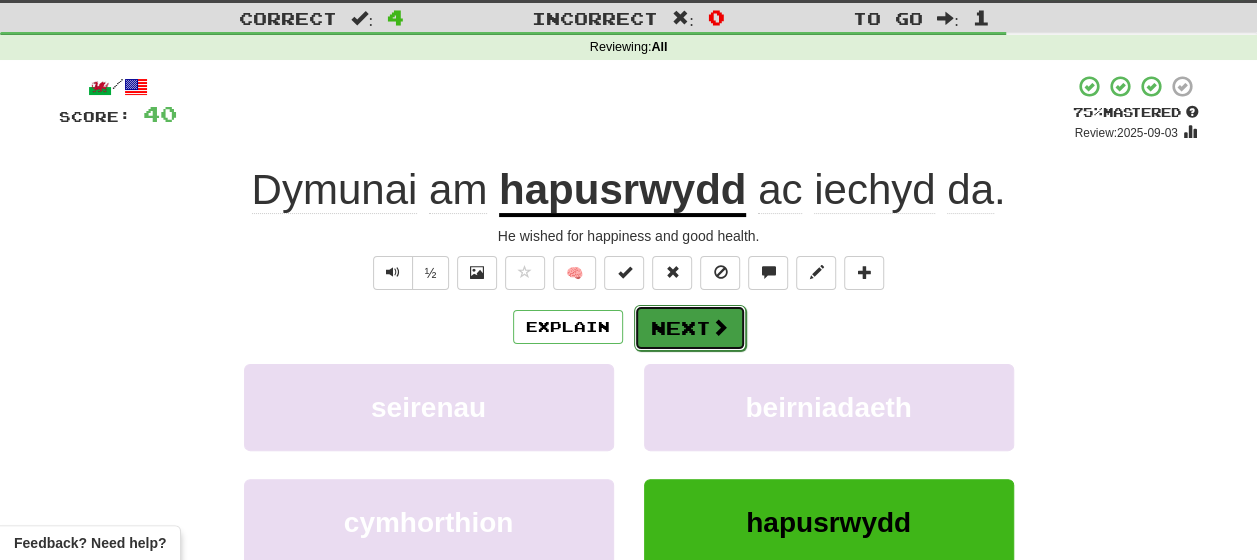 click on "Next" at bounding box center [690, 328] 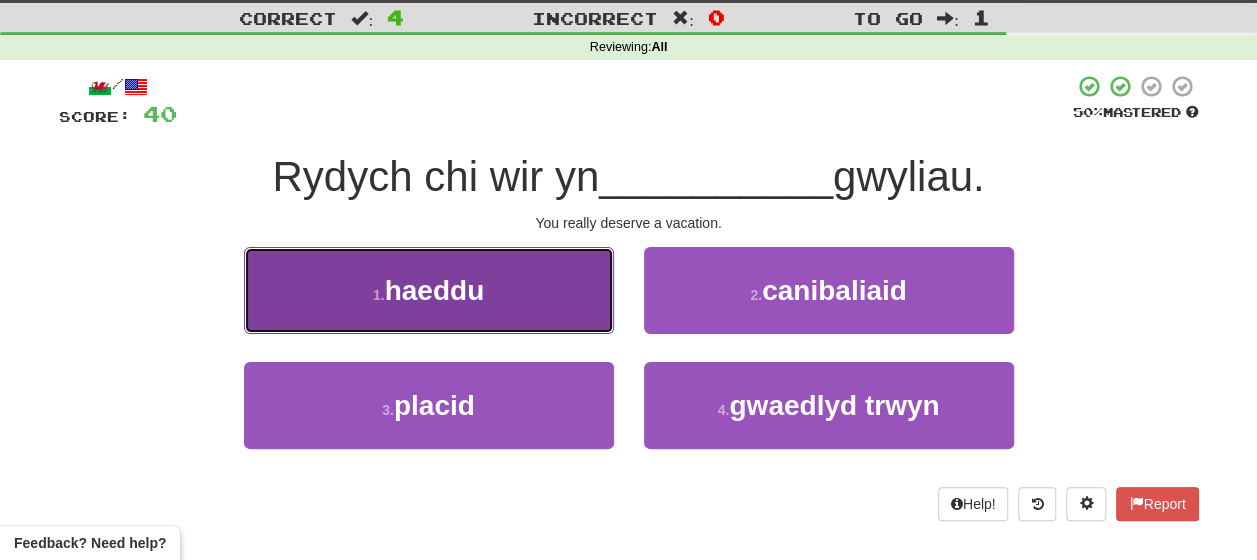 click on "1 .  haeddu" at bounding box center [429, 290] 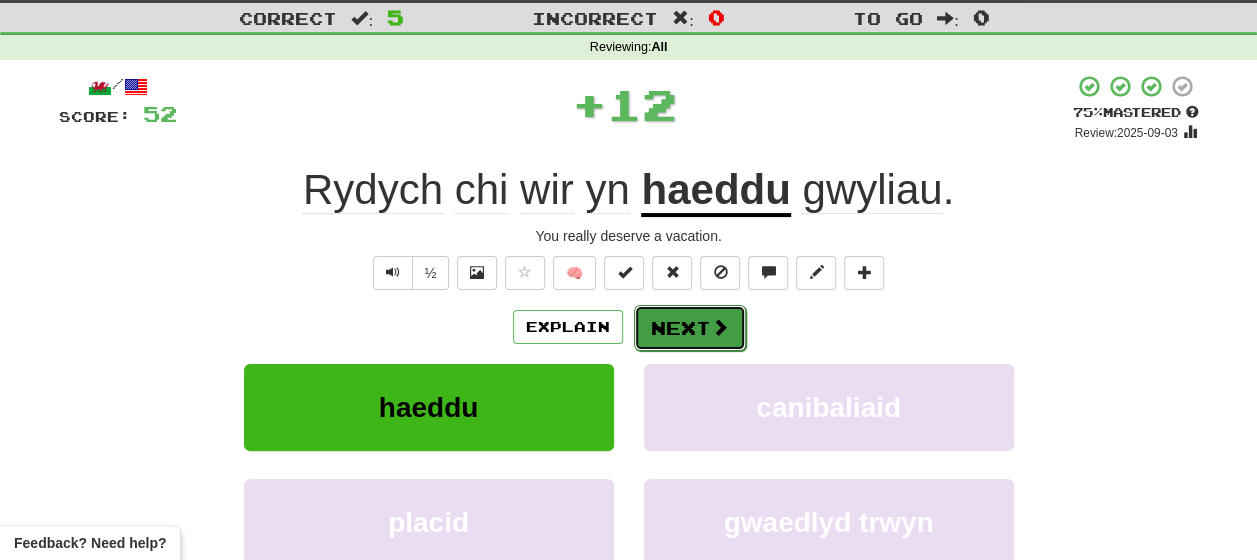 click on "Next" at bounding box center (690, 328) 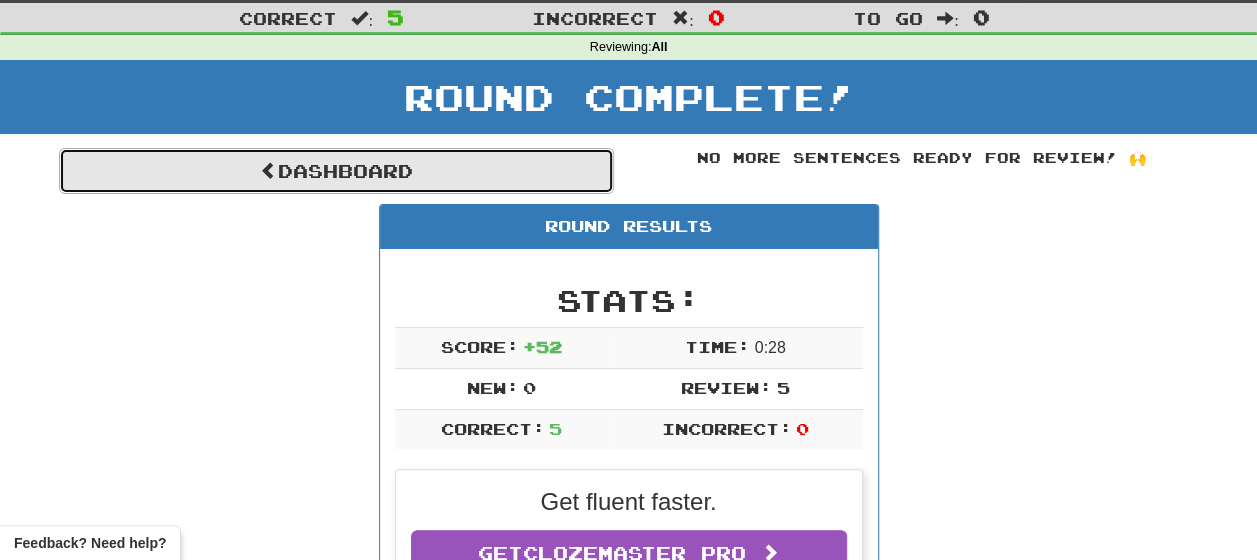 click on "Dashboard" at bounding box center [336, 171] 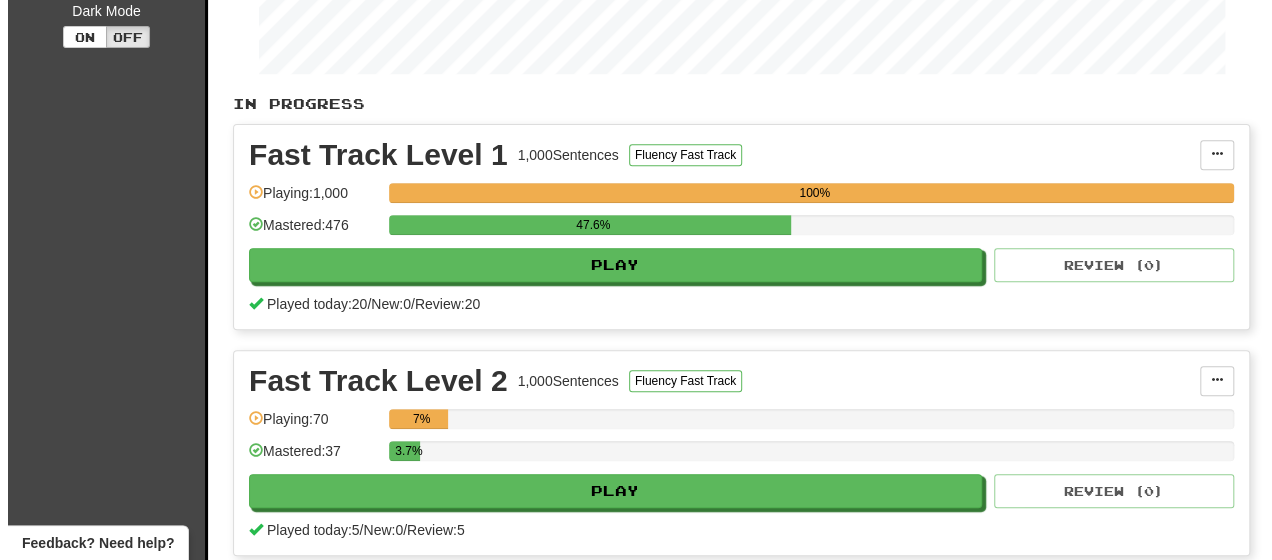 scroll, scrollTop: 347, scrollLeft: 0, axis: vertical 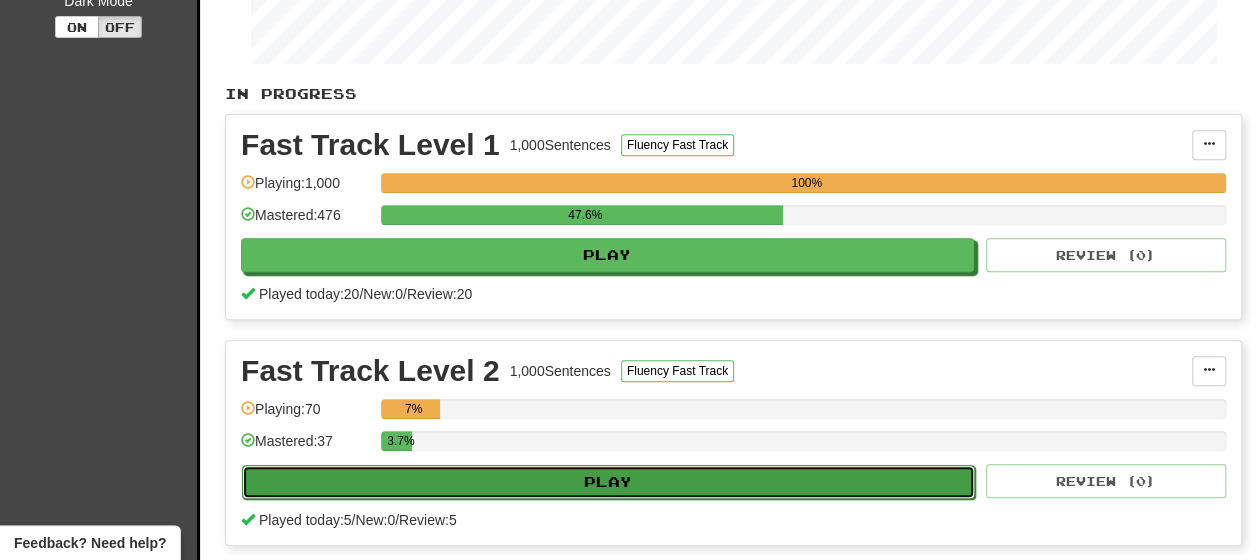 click on "Play" at bounding box center [608, 482] 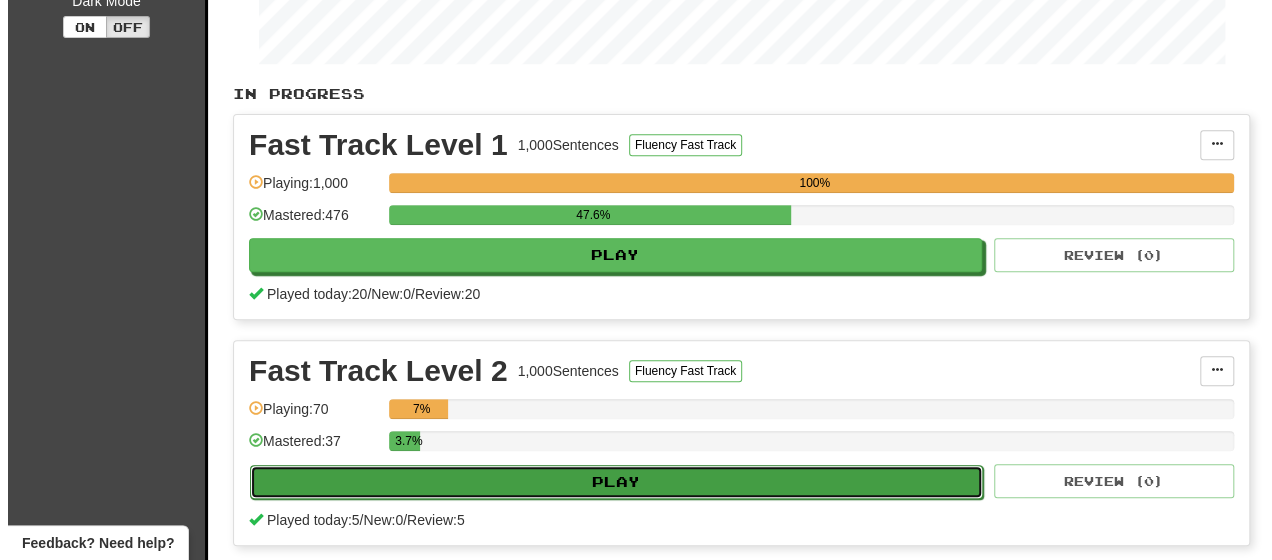 select on "**" 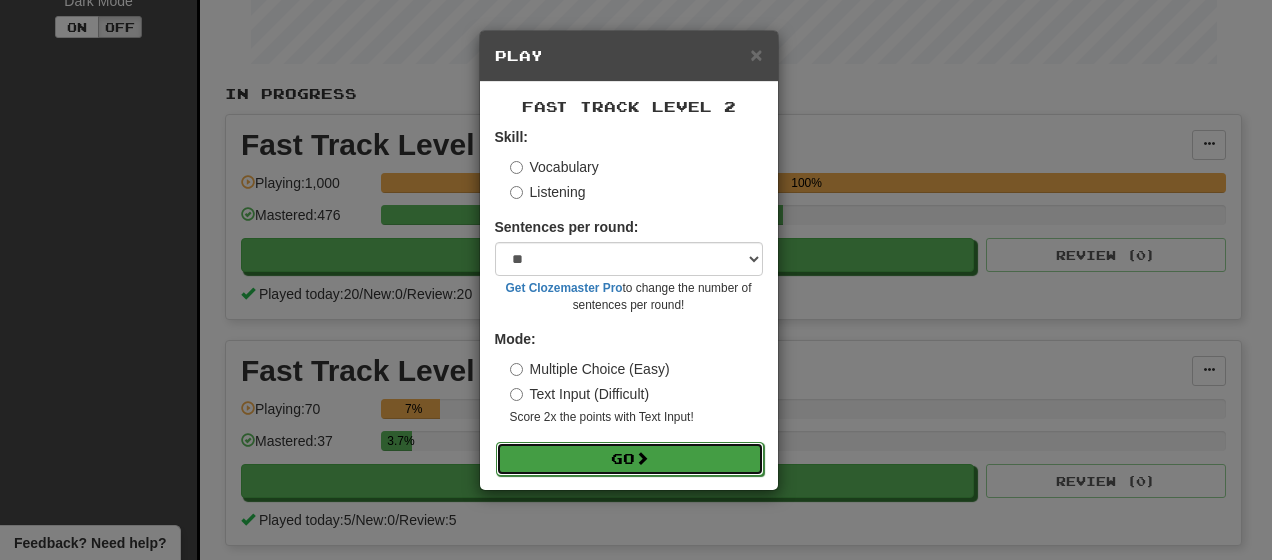 click on "Go" at bounding box center (630, 459) 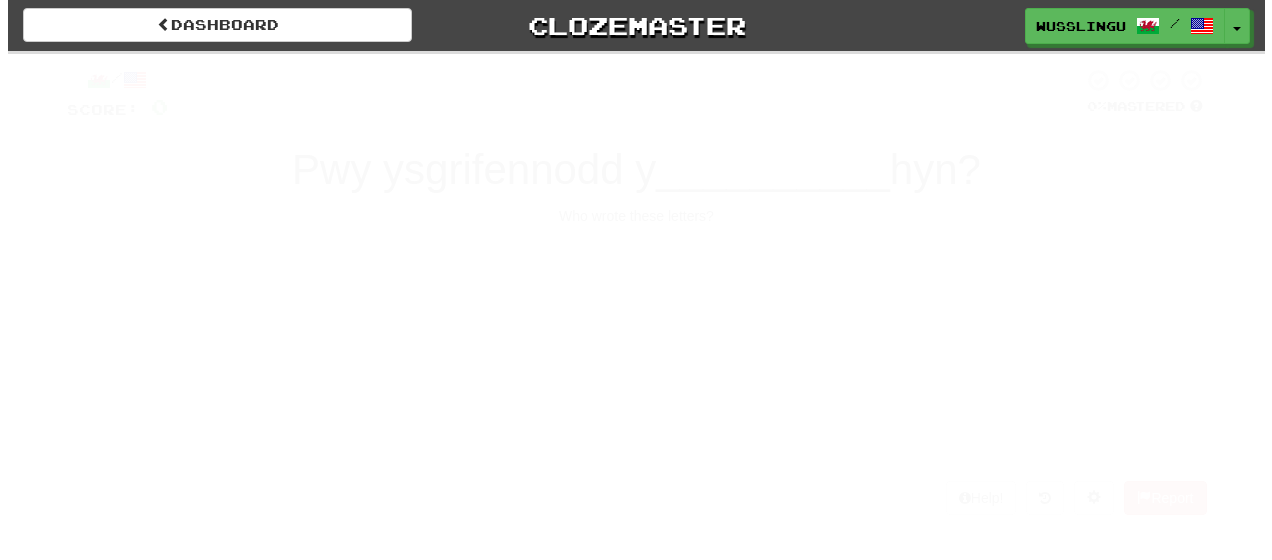scroll, scrollTop: 0, scrollLeft: 0, axis: both 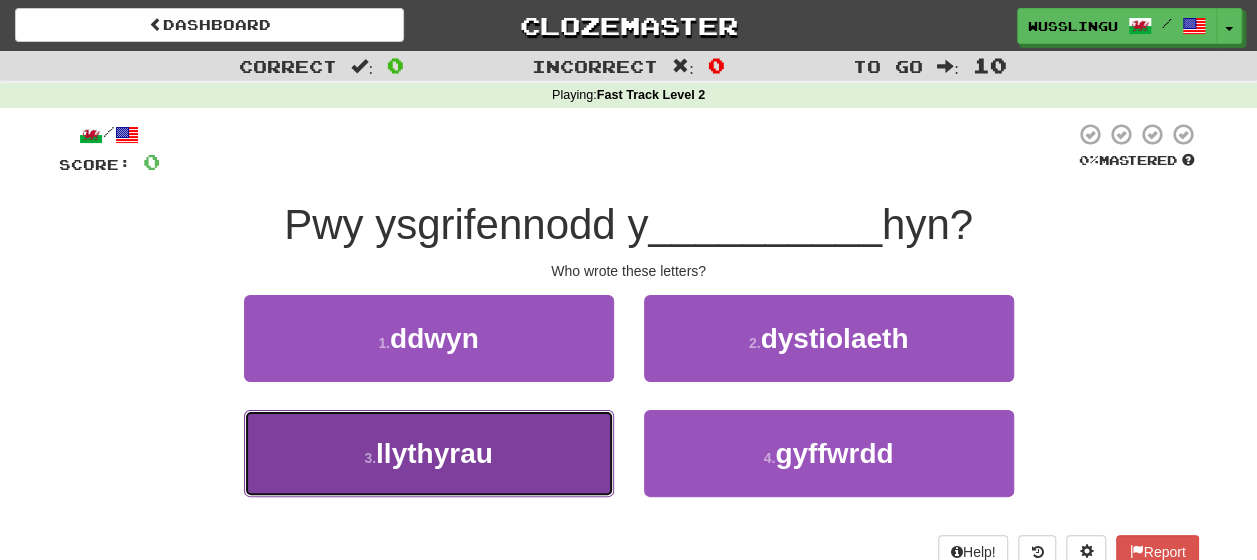 click on "3 .  llythyrau" at bounding box center (429, 453) 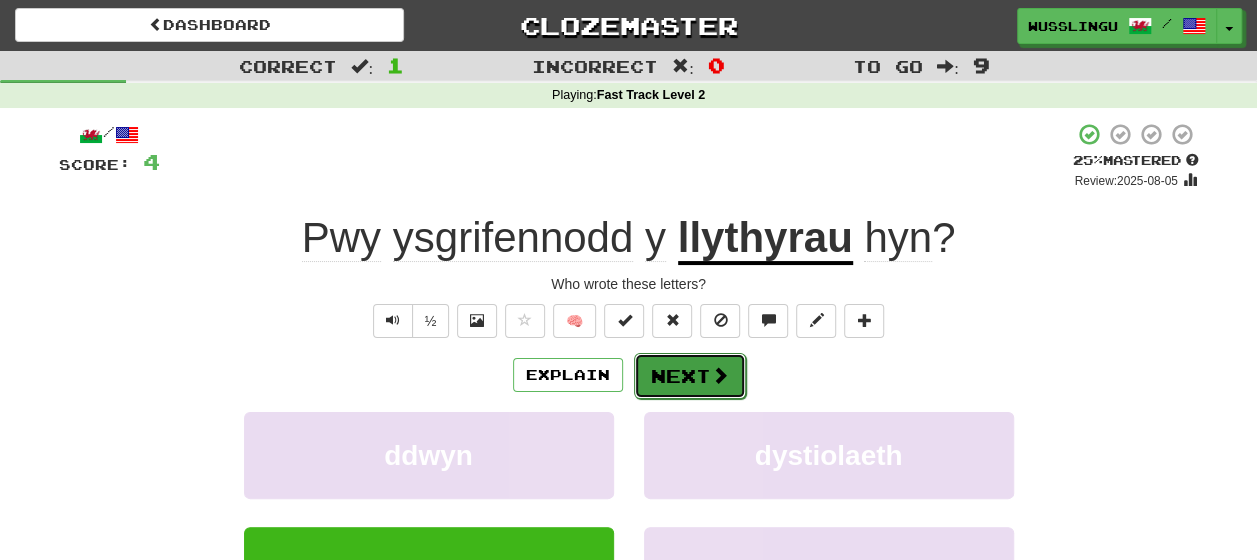 click on "Next" at bounding box center [690, 376] 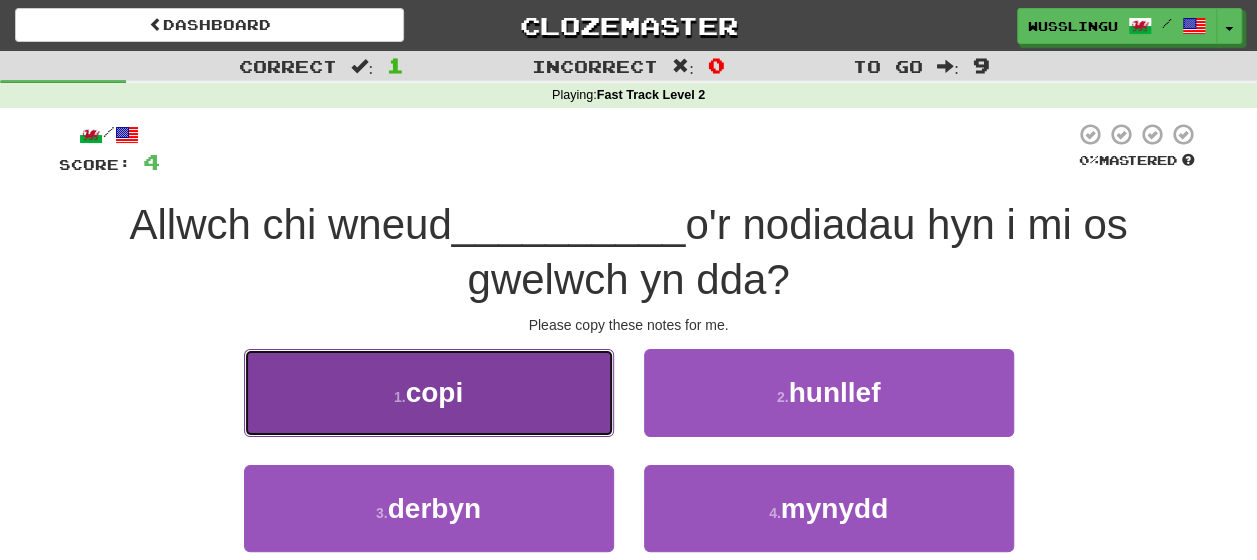 click on "1 .  copi" at bounding box center [429, 392] 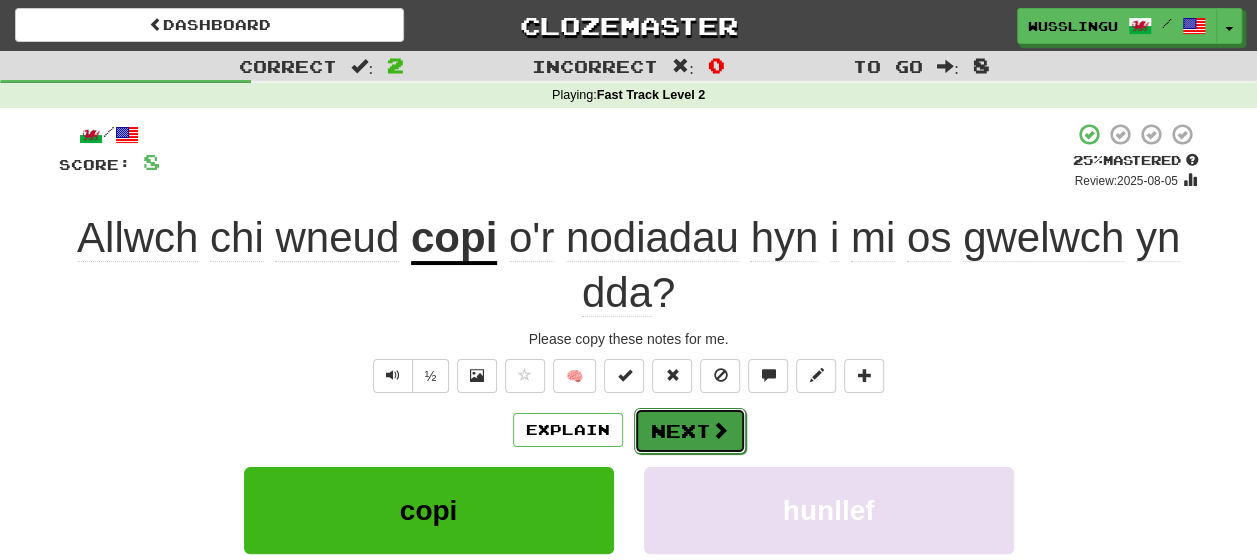 click on "Next" at bounding box center [690, 431] 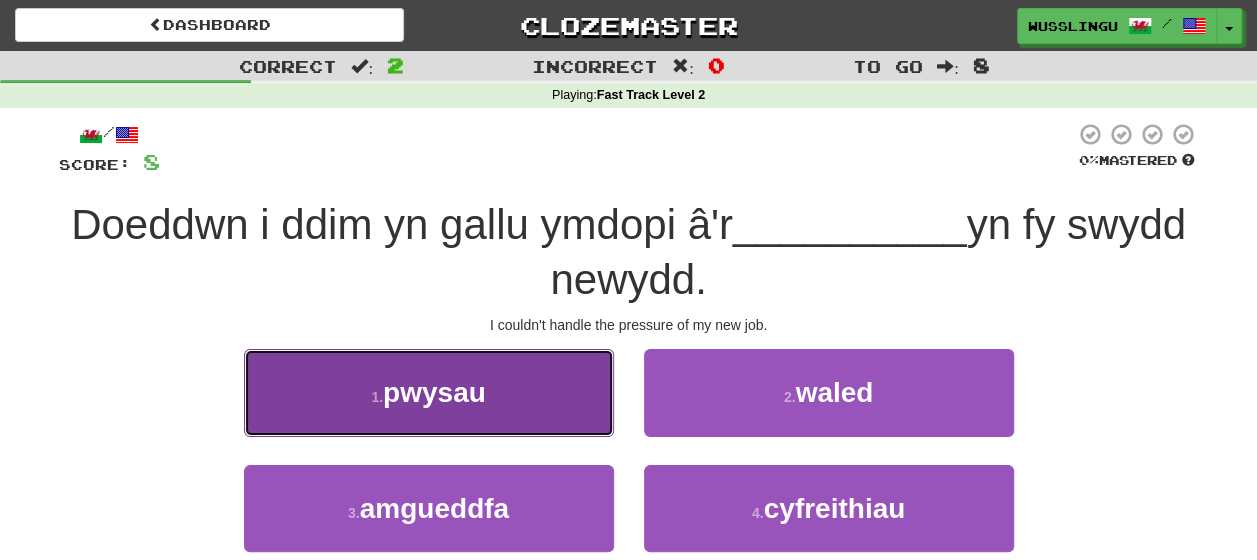 click on "1 .  pwysau" at bounding box center [429, 392] 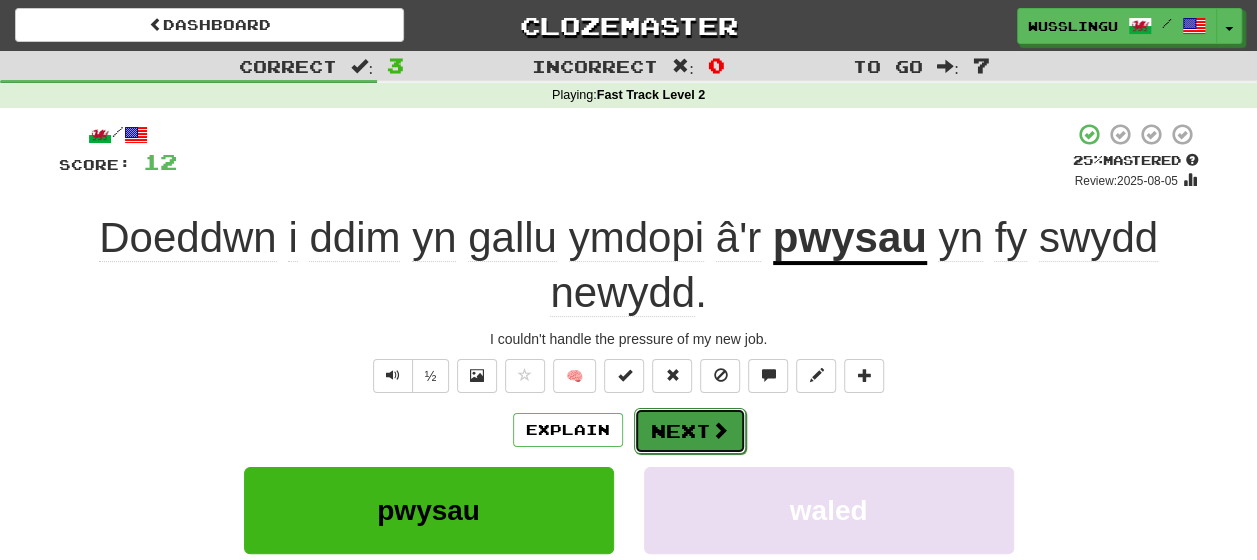 click on "Next" at bounding box center [690, 431] 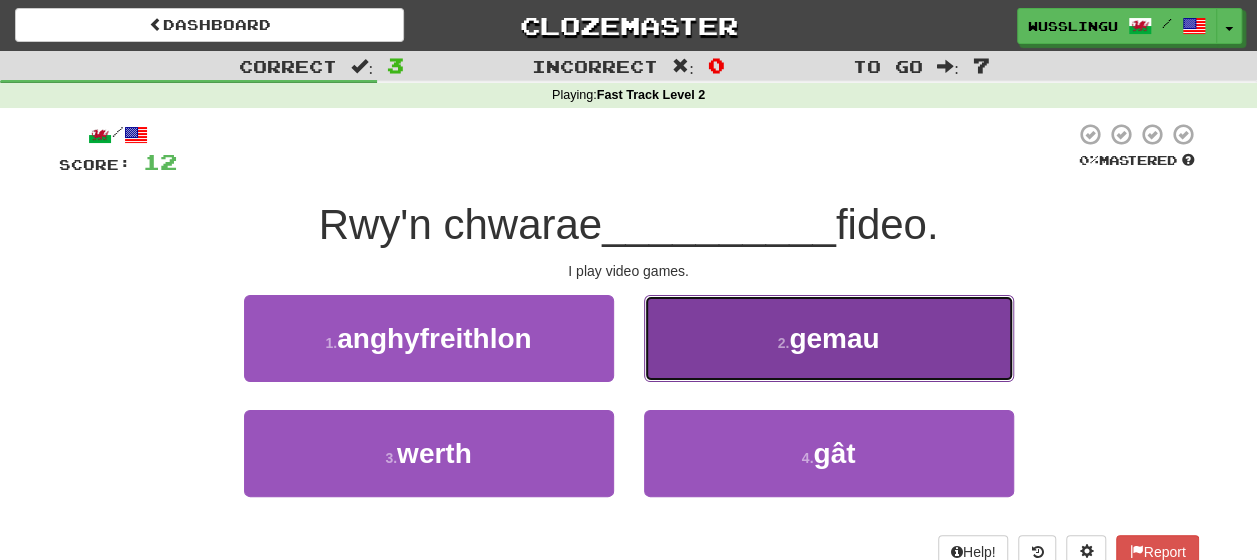 click on "2 .  gemau" at bounding box center (829, 338) 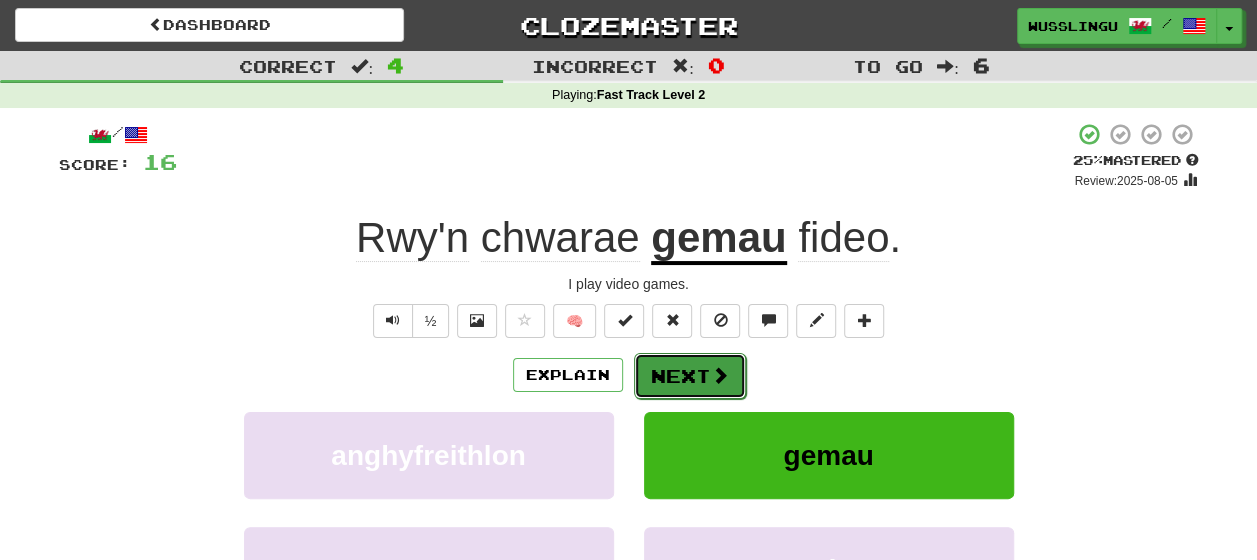 click on "Next" at bounding box center [690, 376] 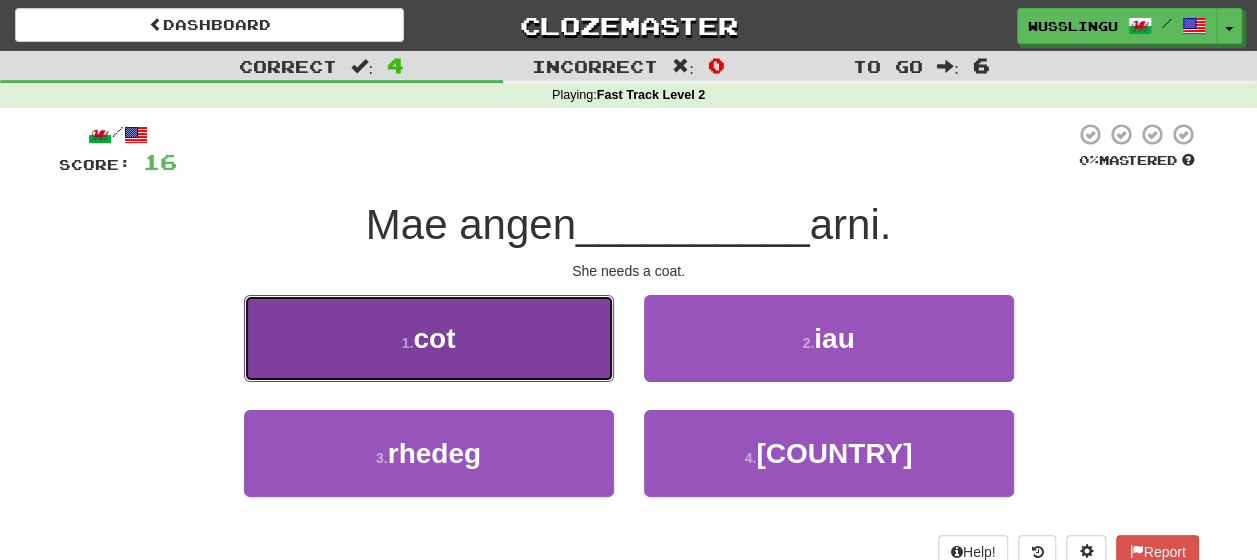 click on "1 .  cot" at bounding box center [429, 338] 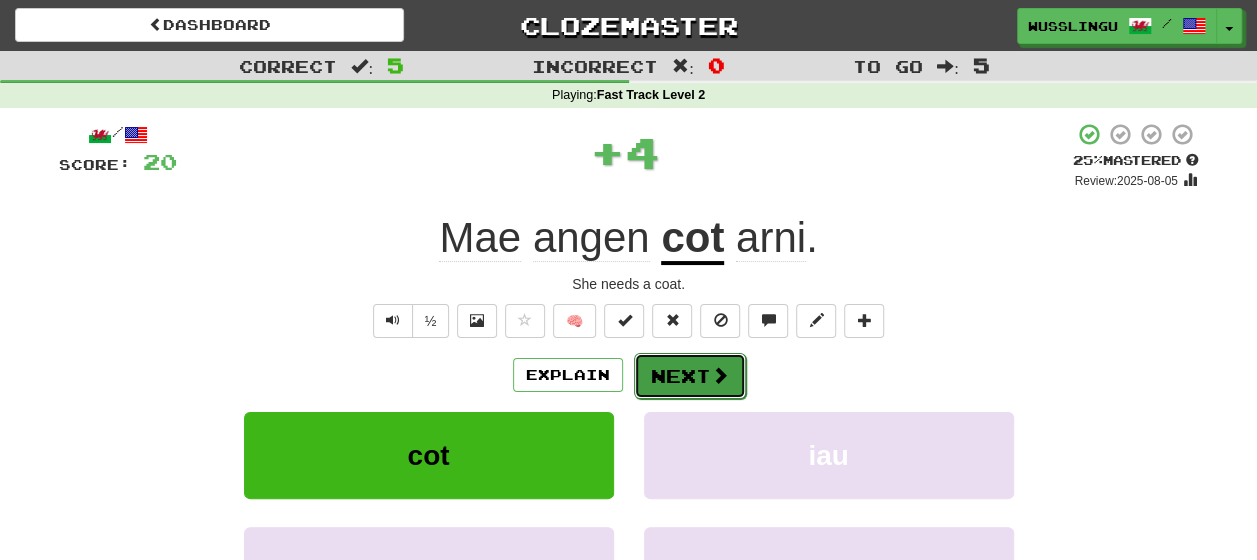 click on "Next" at bounding box center [690, 376] 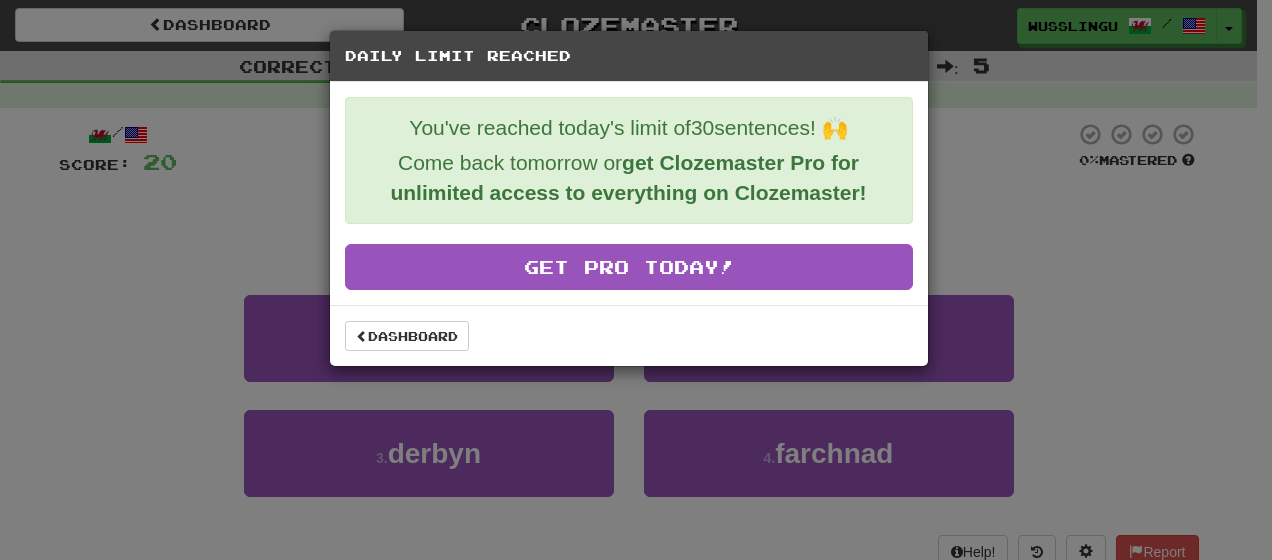 click on "Dashboard" at bounding box center [629, 335] 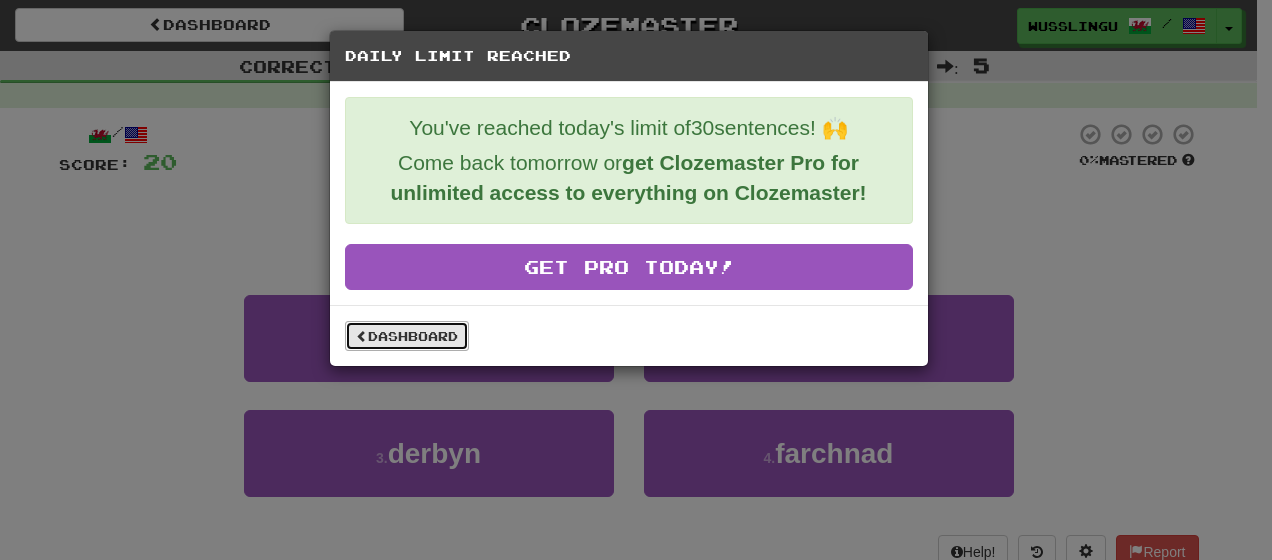 click on "Dashboard" at bounding box center [407, 336] 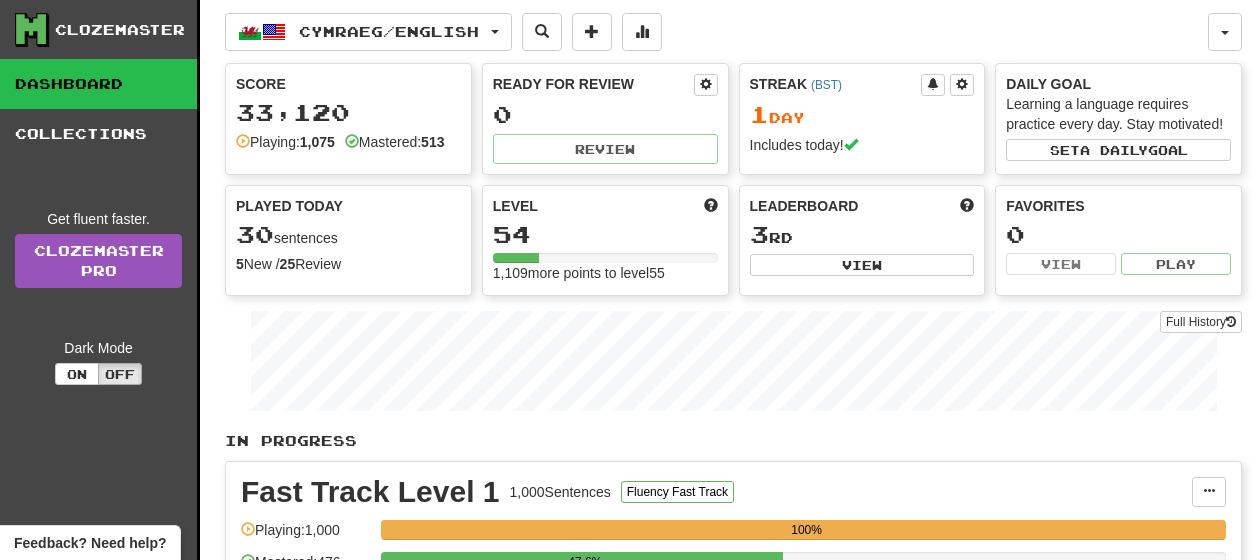 scroll, scrollTop: 0, scrollLeft: 0, axis: both 